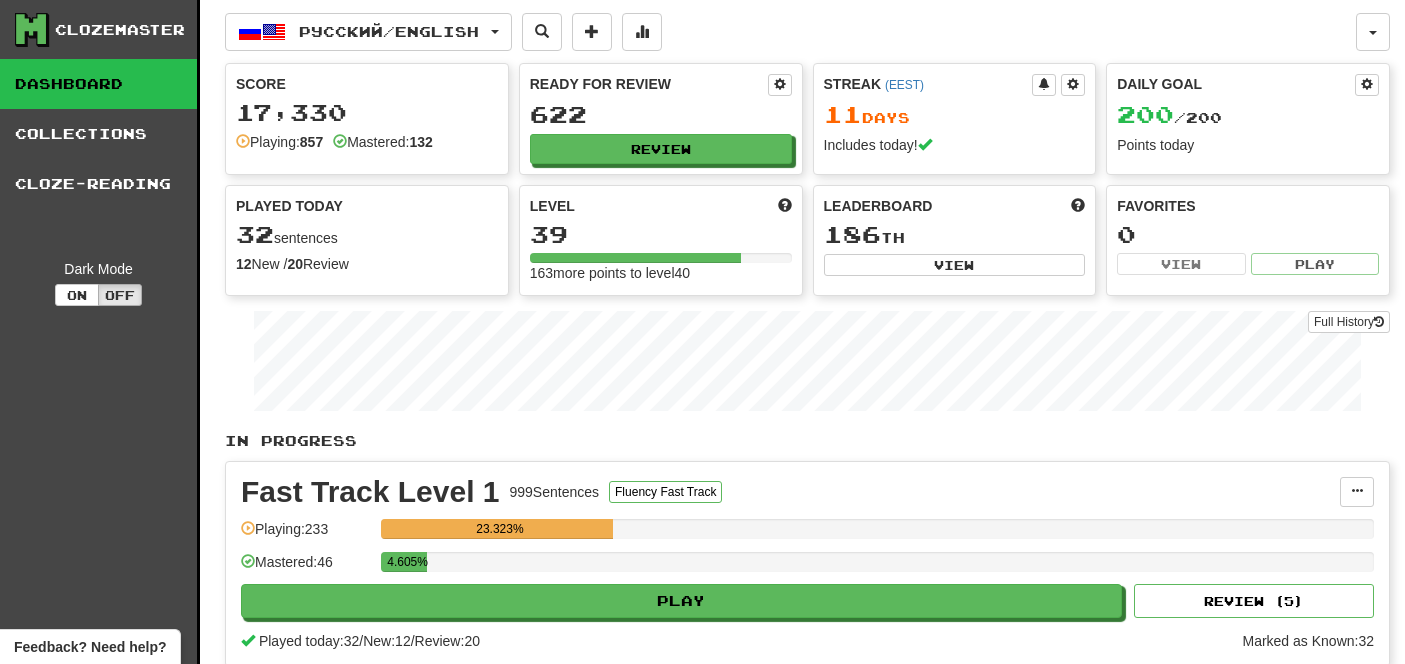 scroll, scrollTop: 0, scrollLeft: 0, axis: both 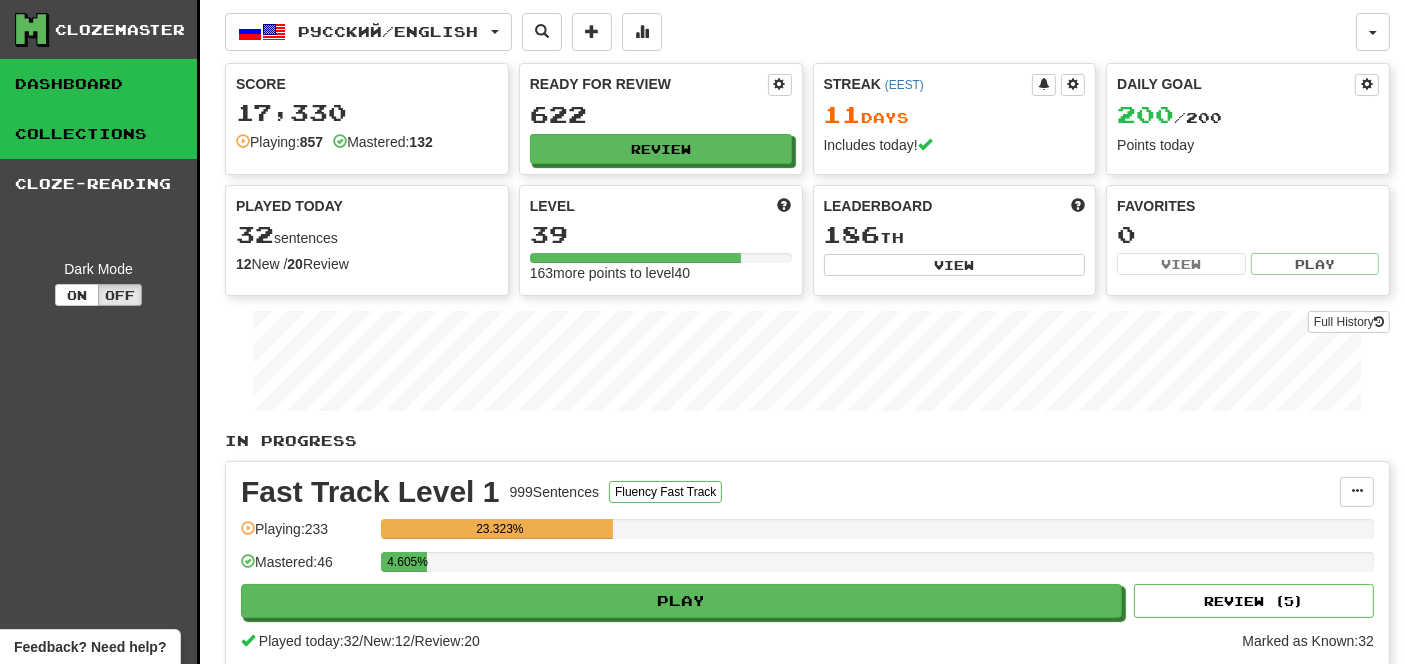 click on "Collections" at bounding box center [98, 134] 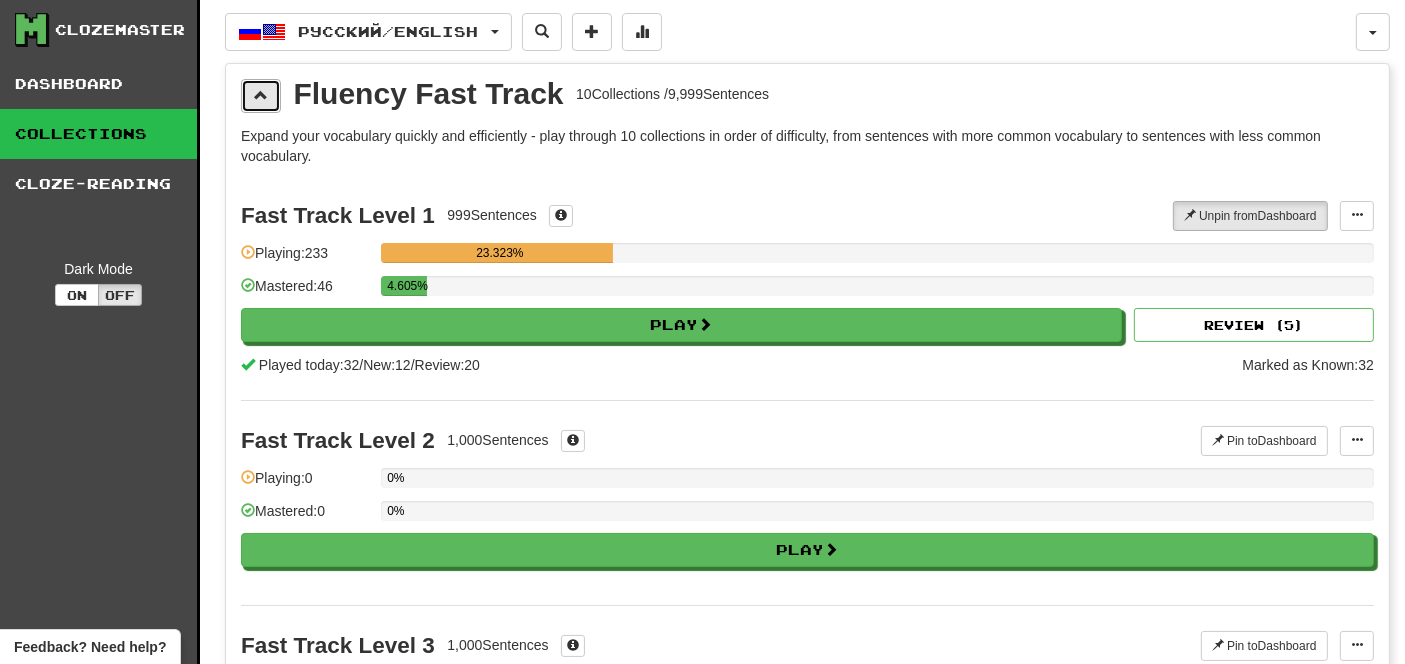 click at bounding box center (261, 95) 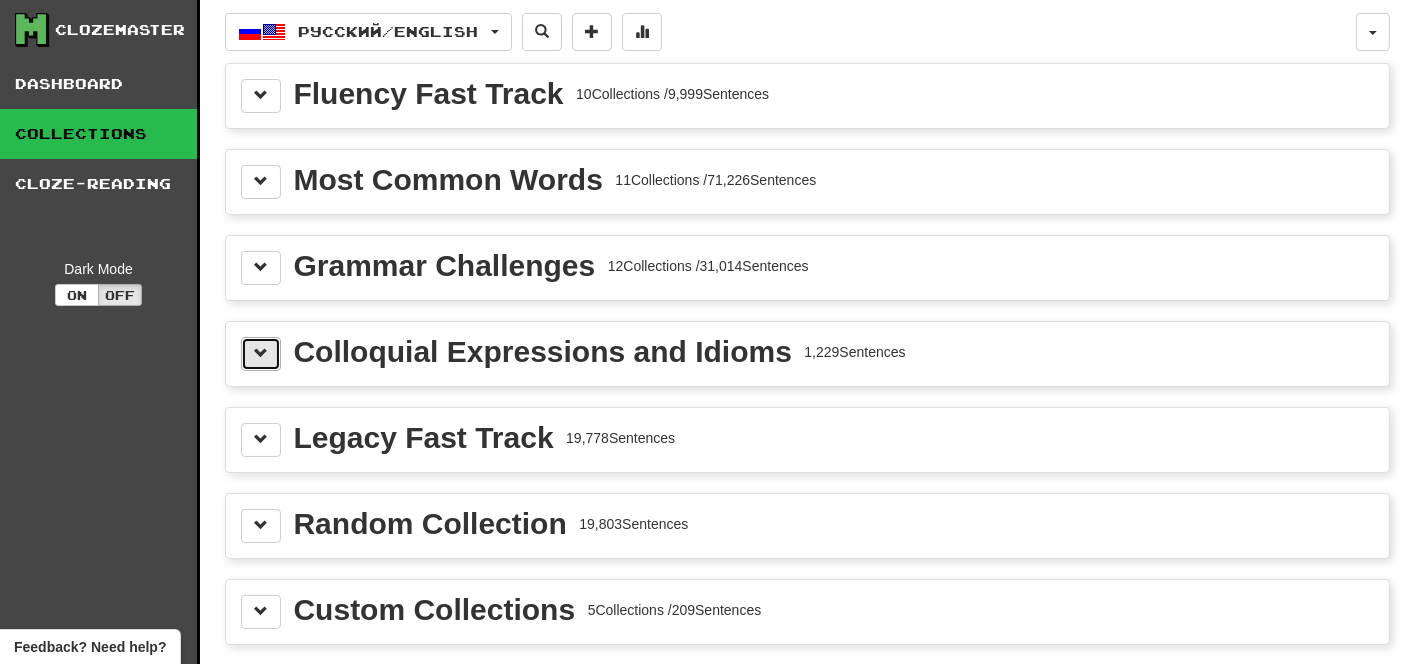 click at bounding box center [261, 353] 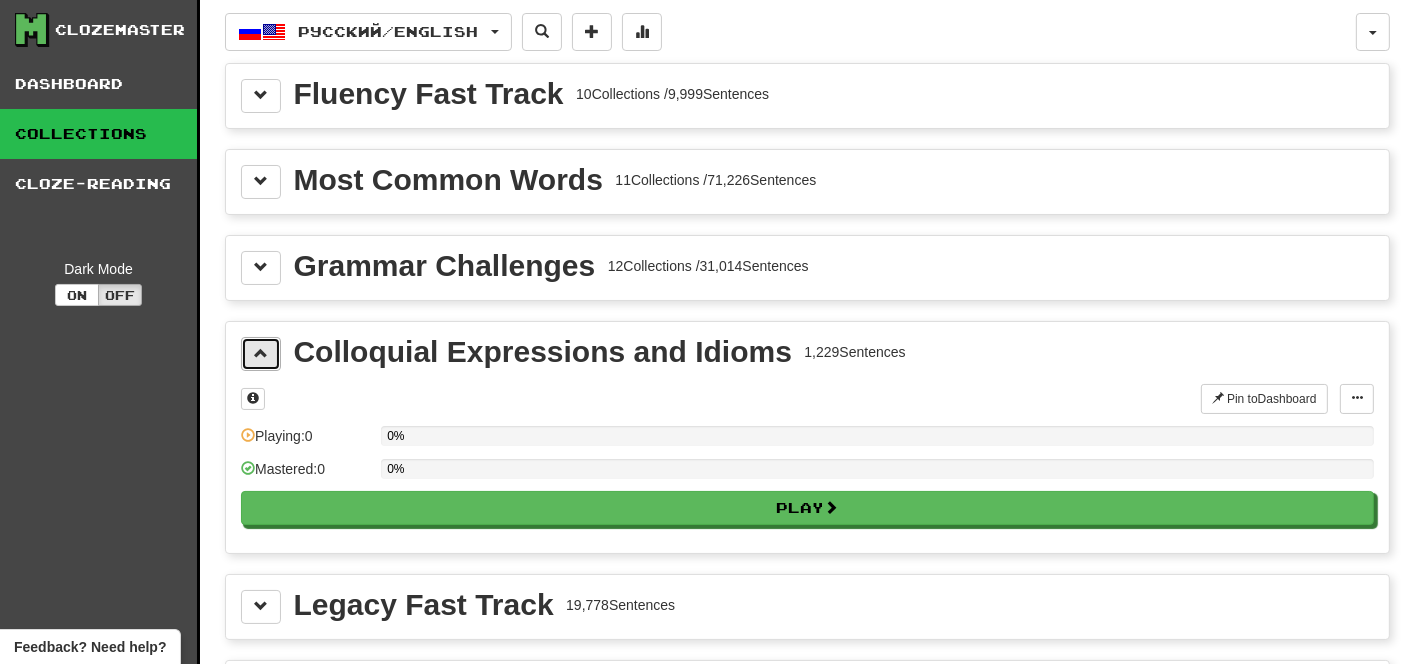 click at bounding box center (261, 353) 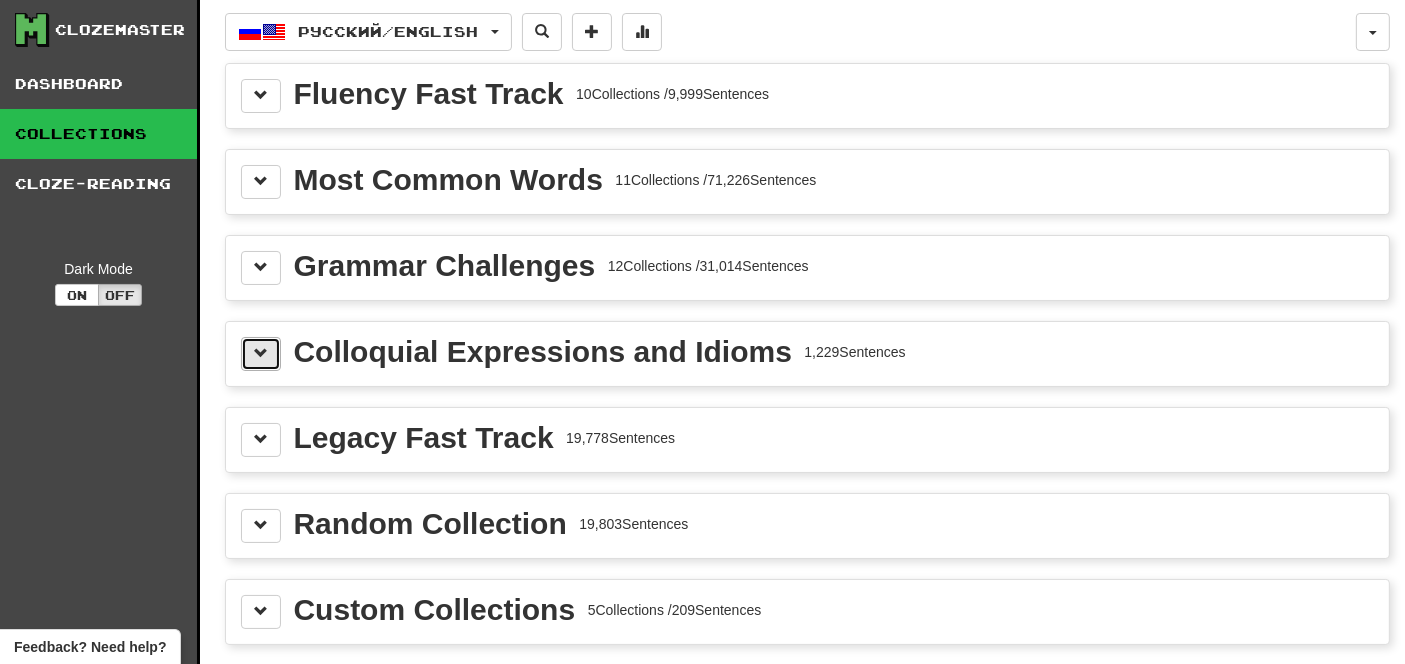 click at bounding box center (261, 353) 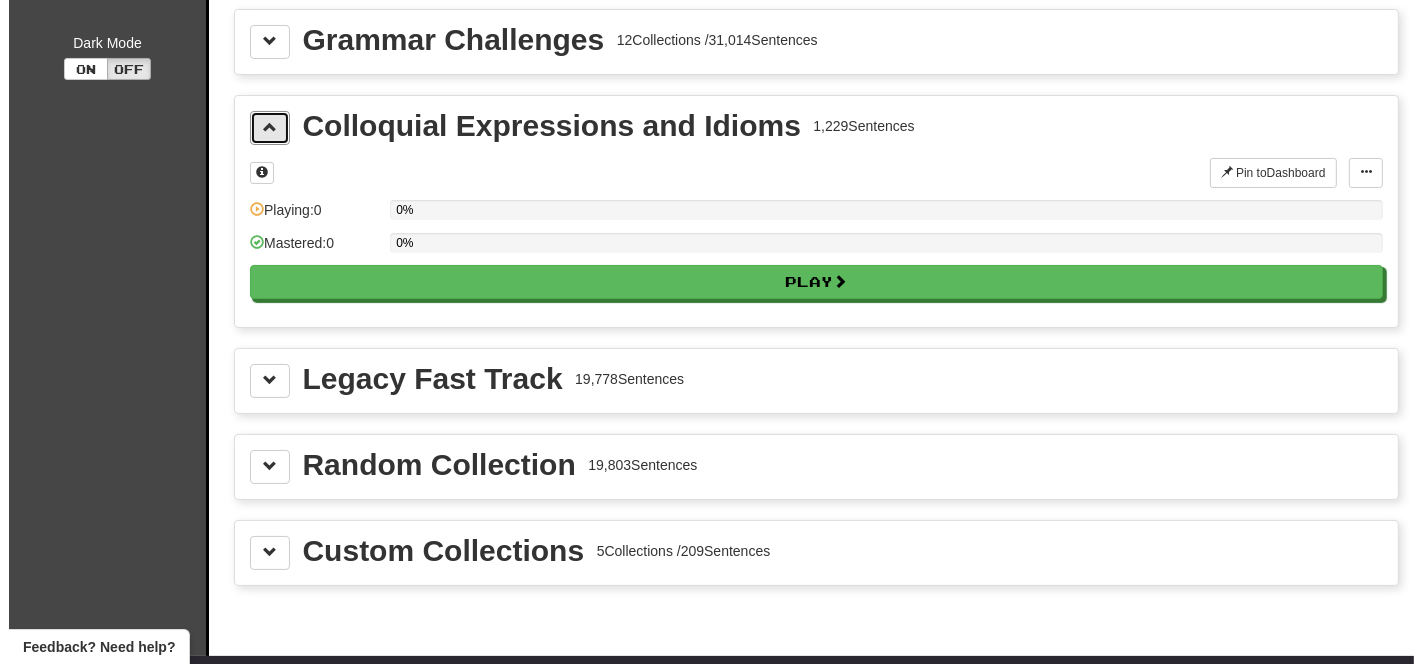 scroll, scrollTop: 237, scrollLeft: 0, axis: vertical 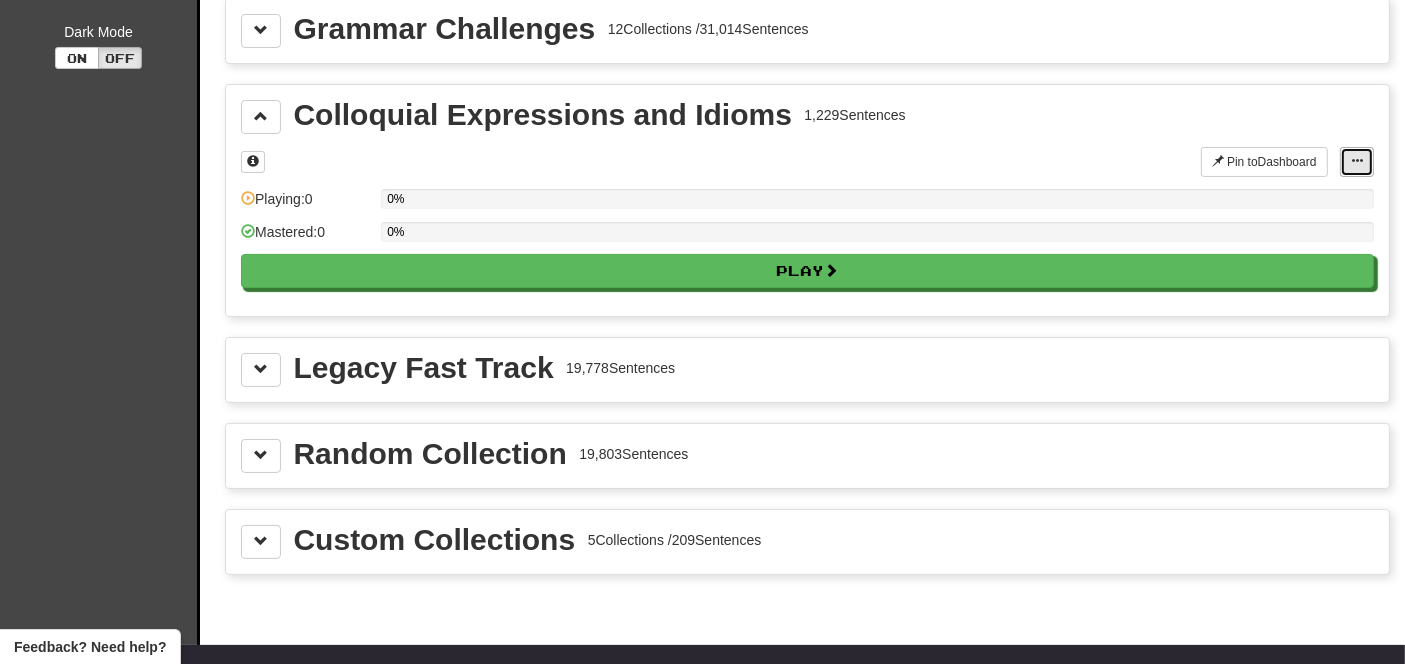 click at bounding box center (1357, 161) 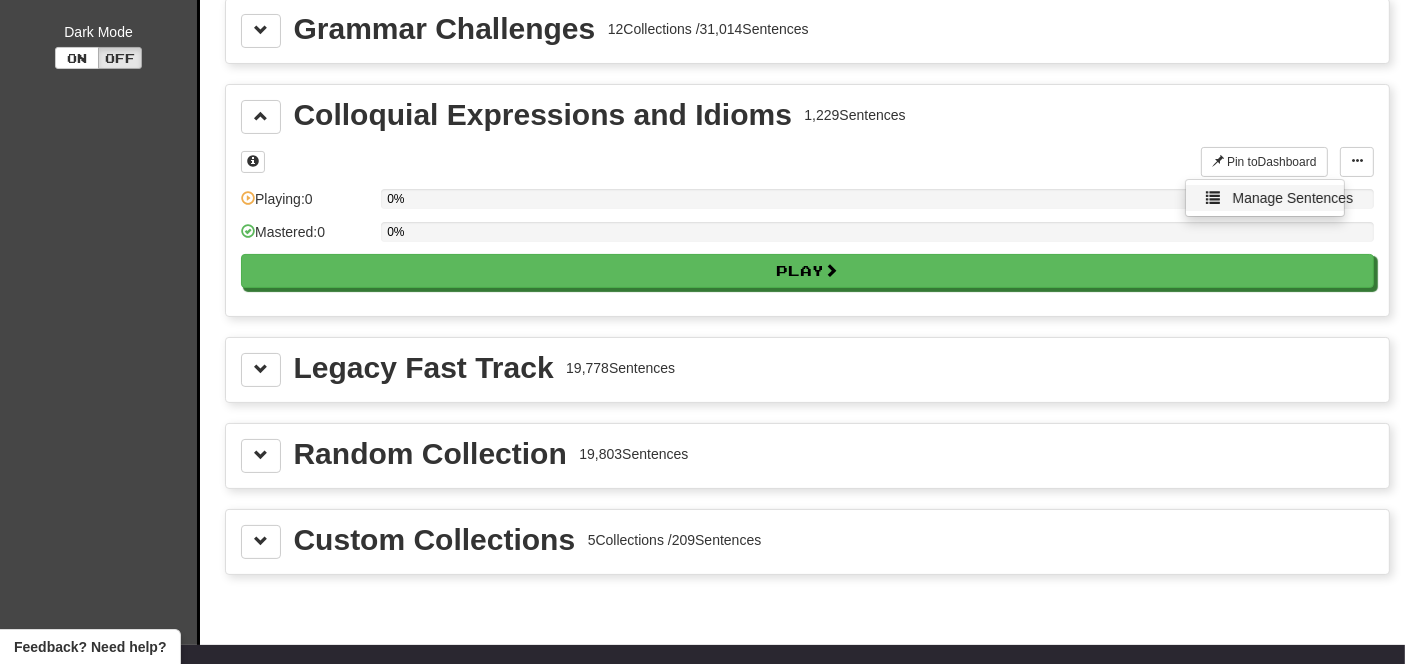 click on "Manage Sentences" at bounding box center [1293, 198] 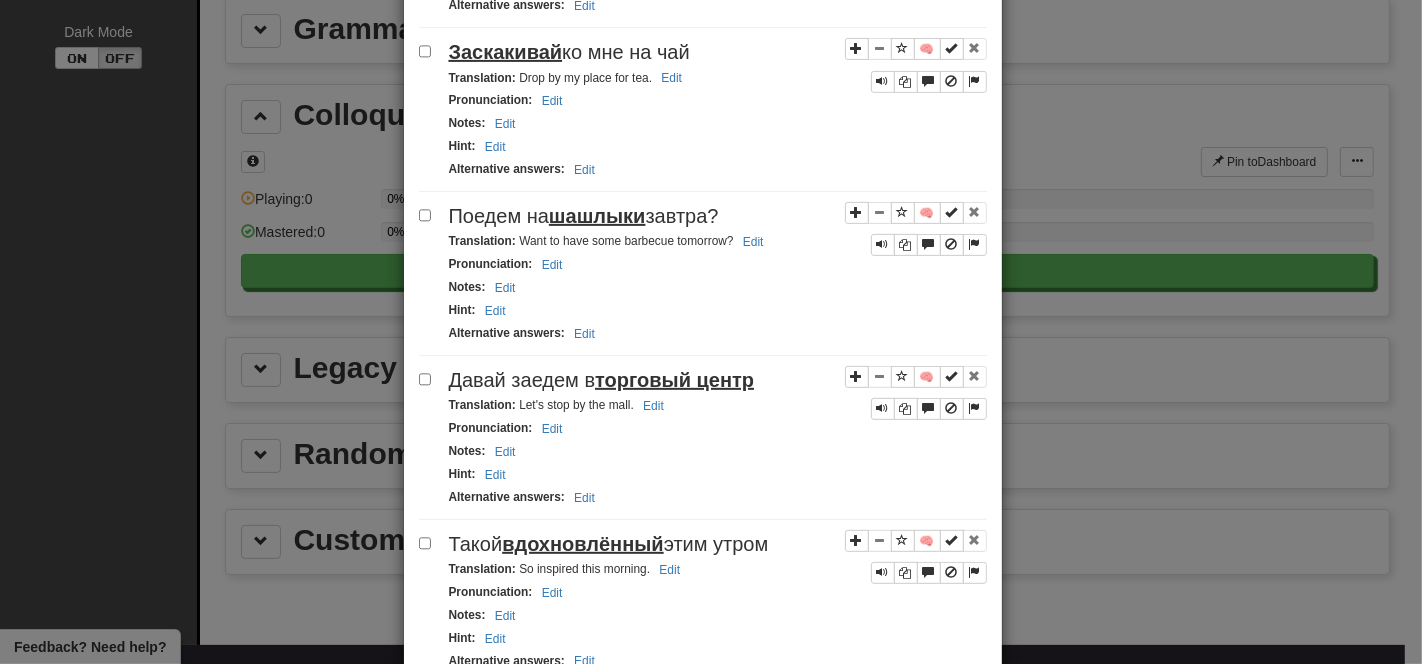 scroll, scrollTop: 628, scrollLeft: 0, axis: vertical 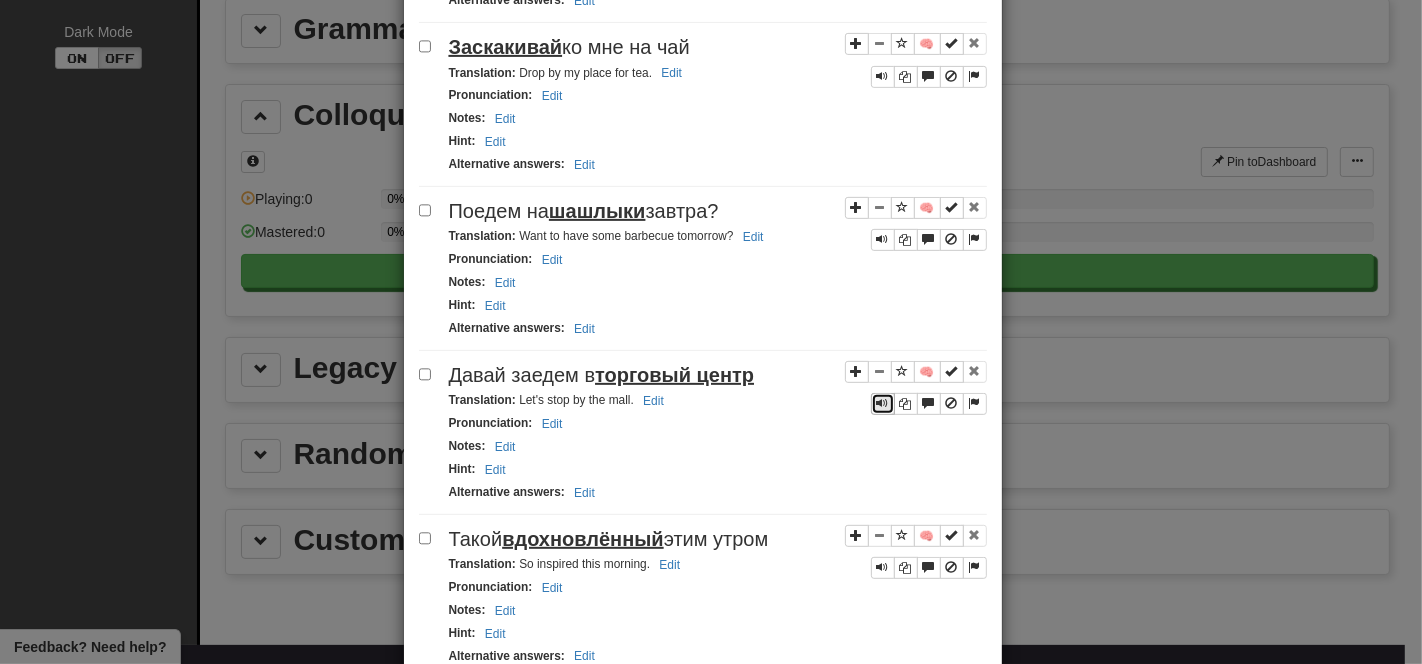 click at bounding box center (883, 403) 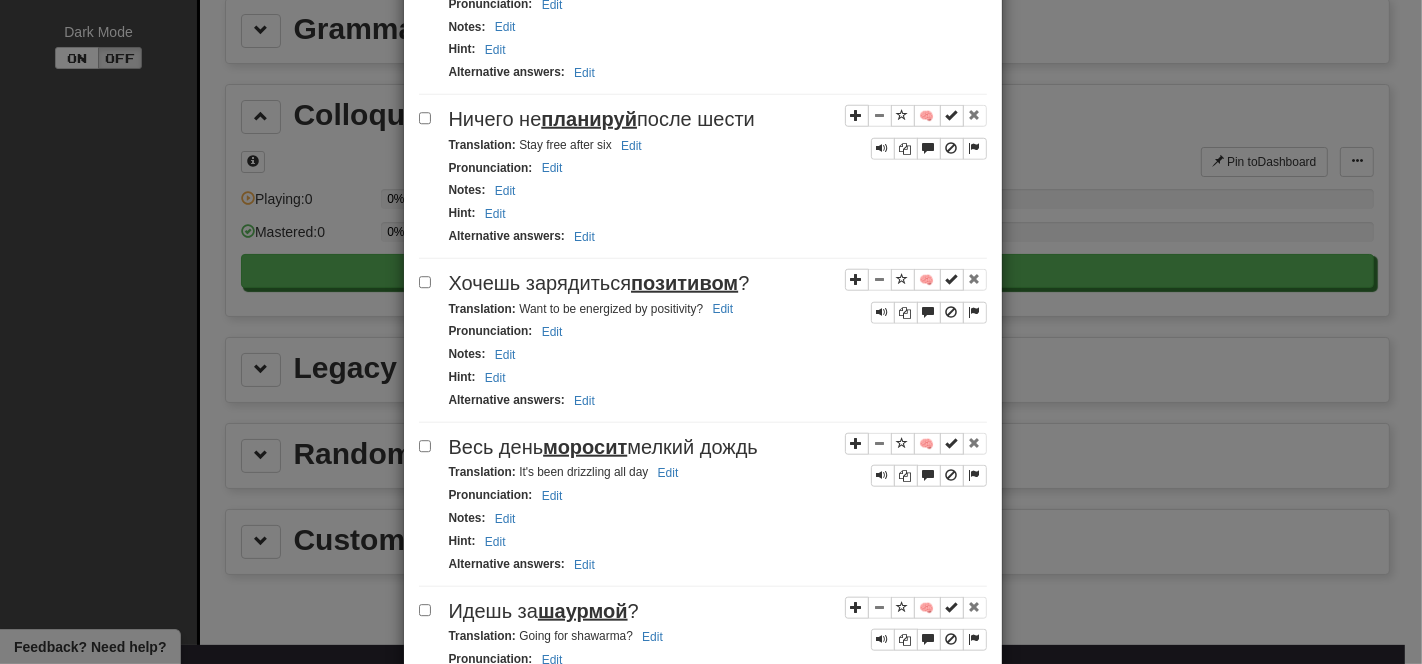 scroll, scrollTop: 1529, scrollLeft: 0, axis: vertical 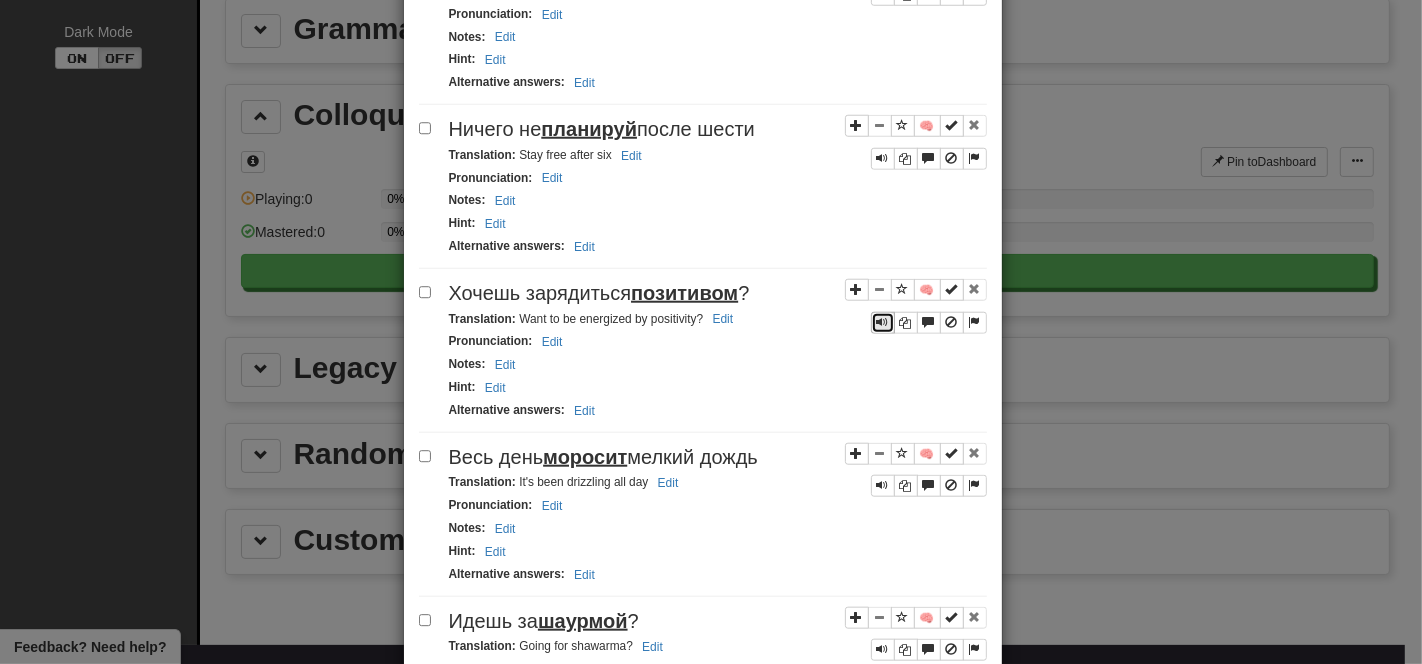 click at bounding box center (883, 322) 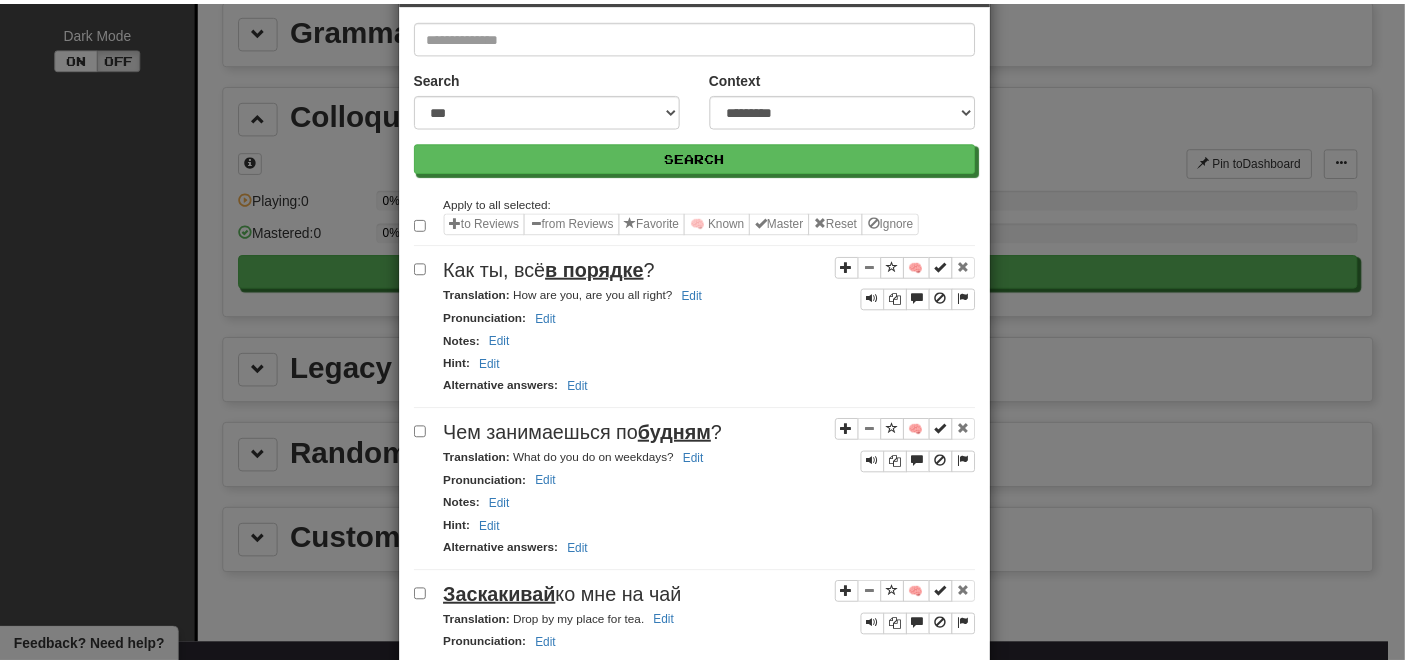scroll, scrollTop: 0, scrollLeft: 0, axis: both 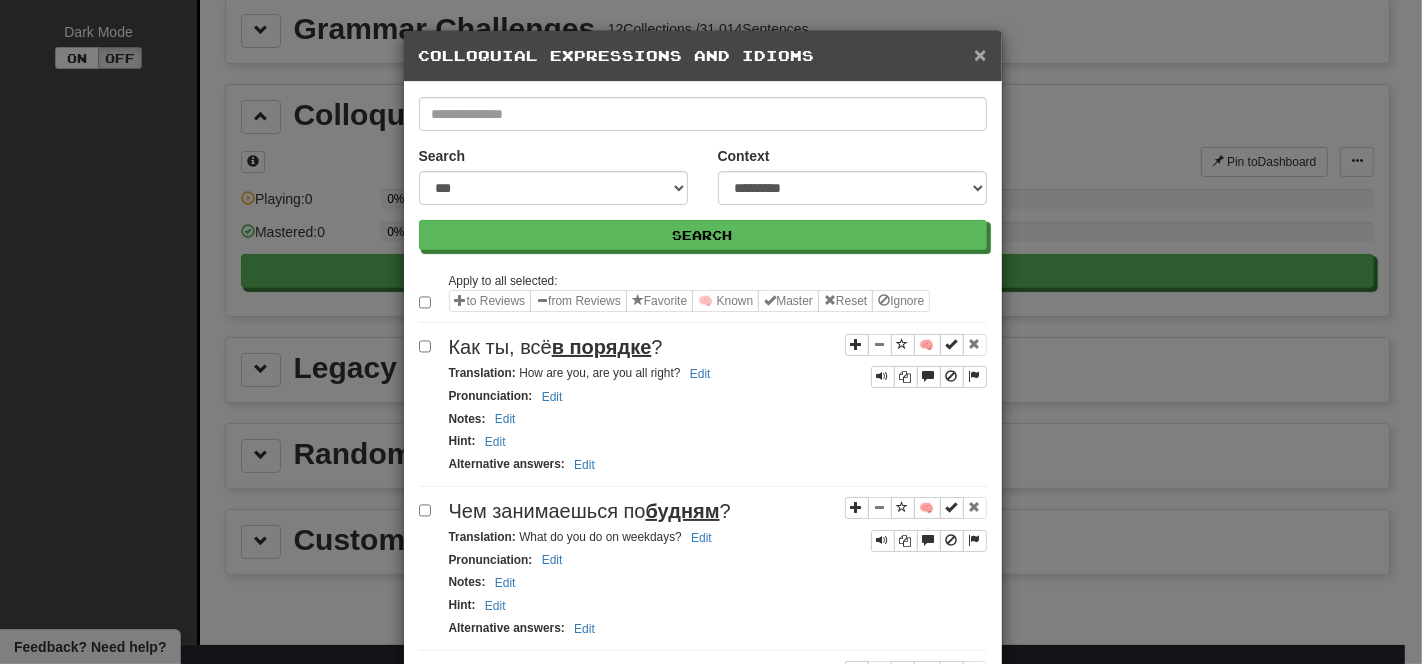 click on "×" at bounding box center [980, 54] 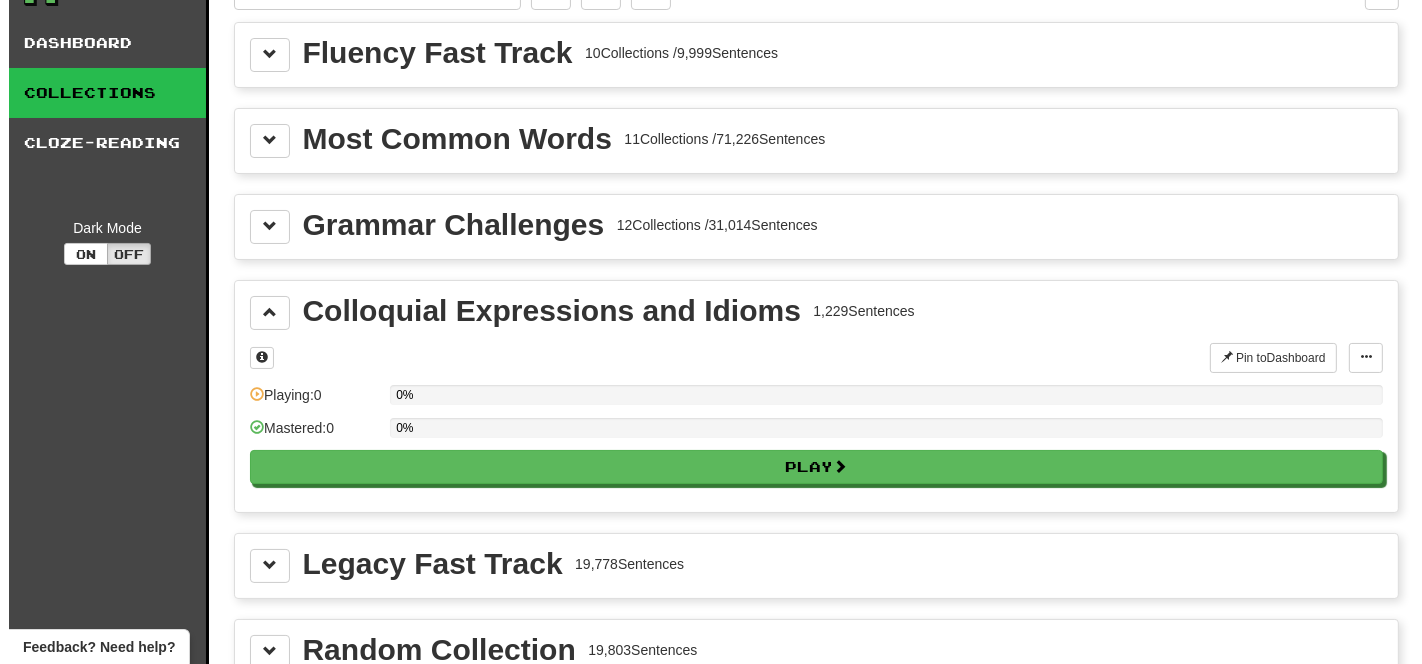 scroll, scrollTop: 0, scrollLeft: 0, axis: both 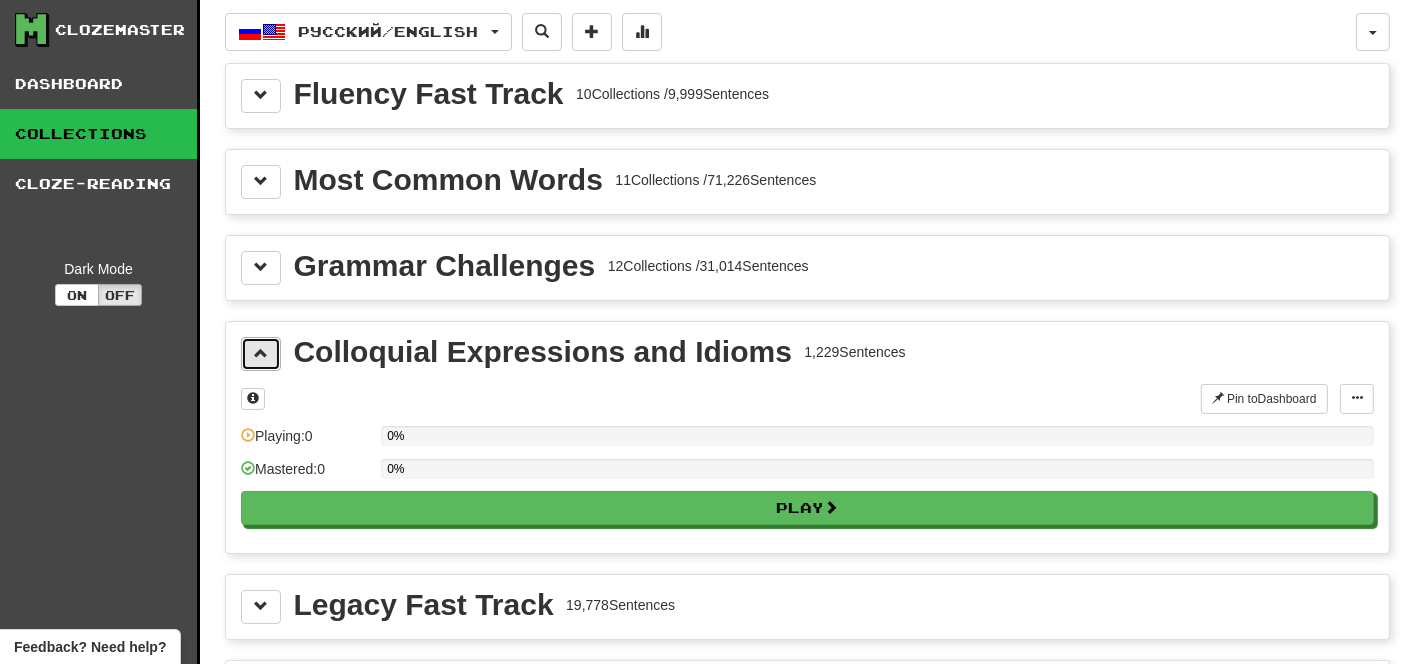 click at bounding box center [261, 353] 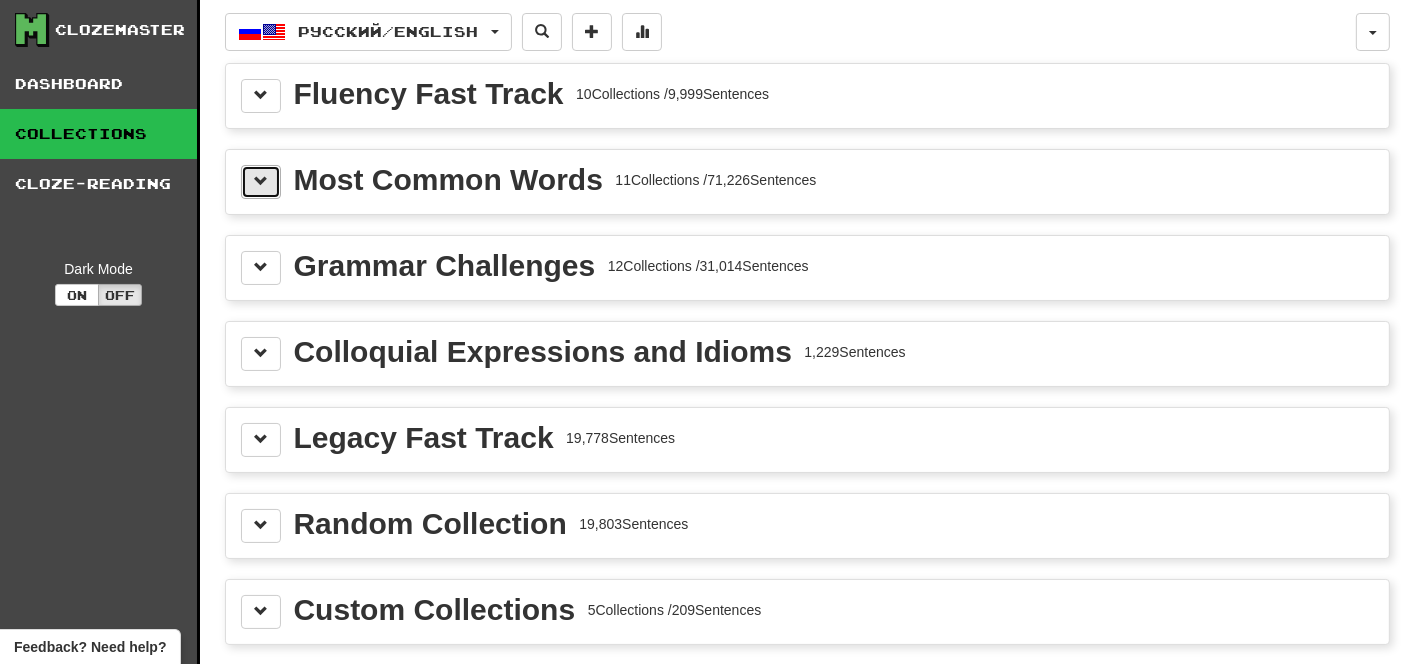 click at bounding box center (261, 181) 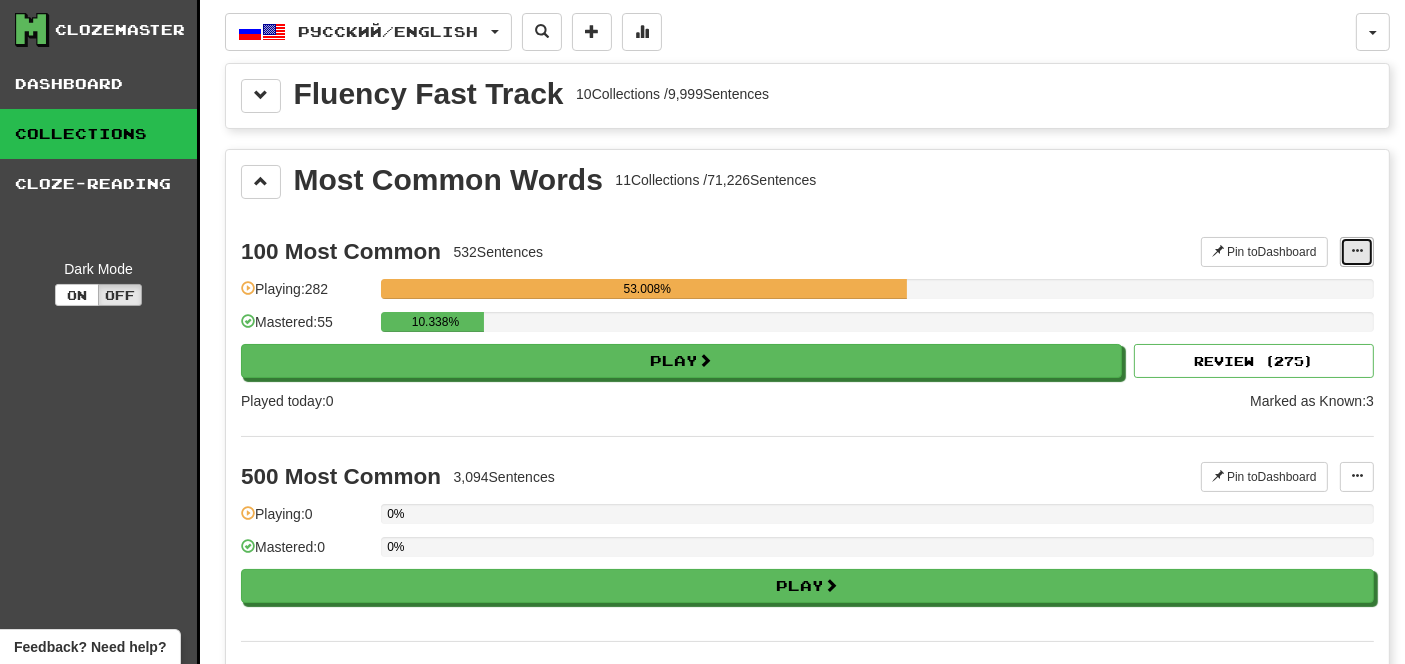 click at bounding box center (1357, 251) 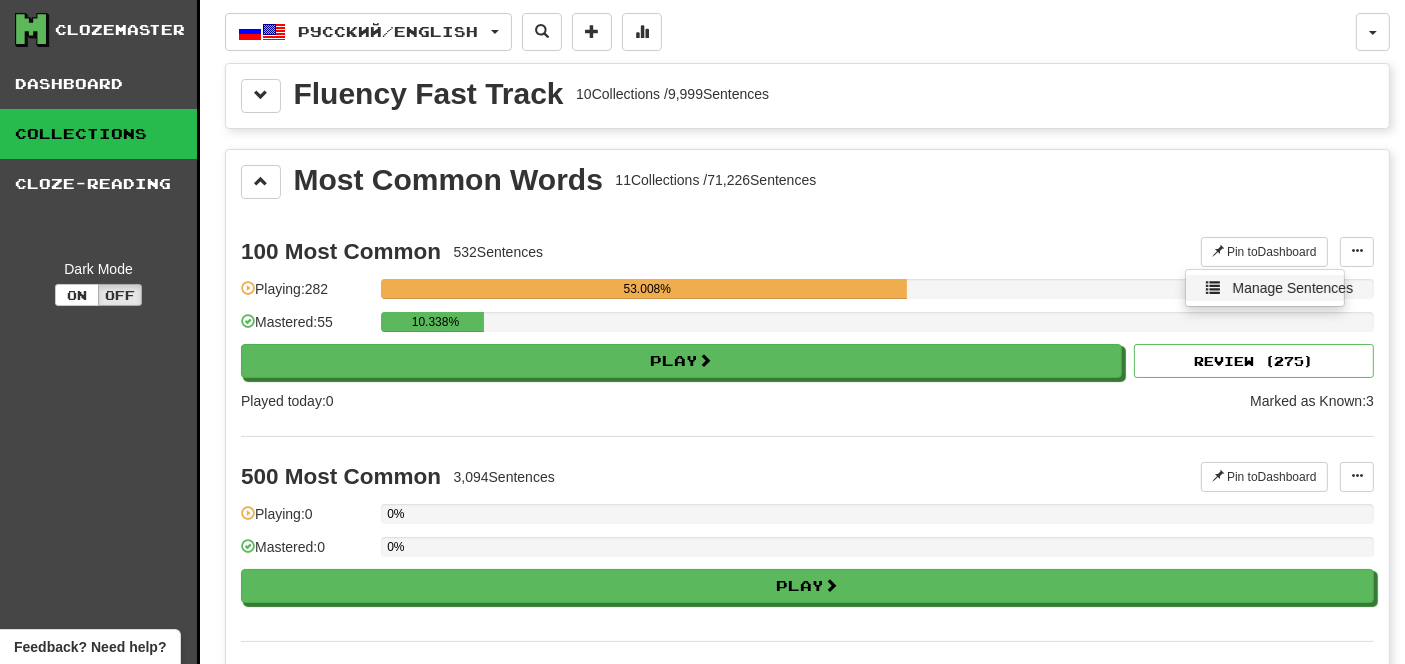 click on "Manage Sentences" at bounding box center (1293, 288) 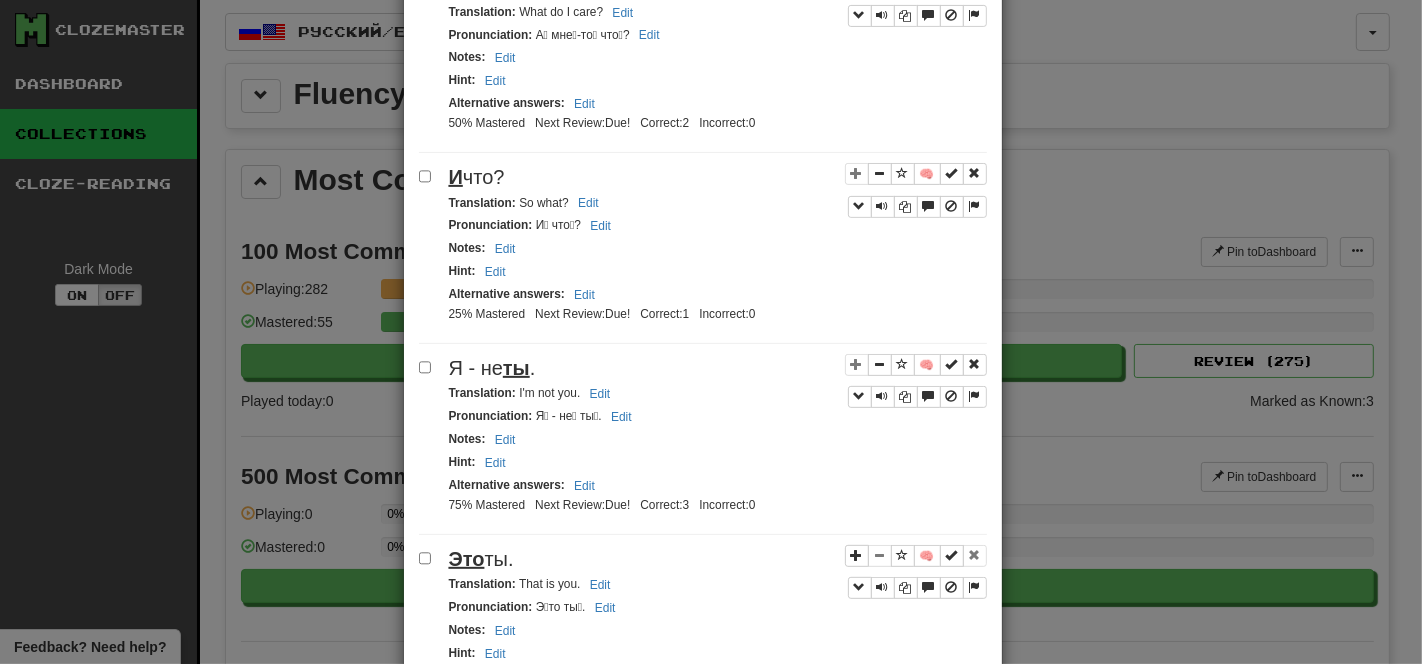 scroll, scrollTop: 0, scrollLeft: 0, axis: both 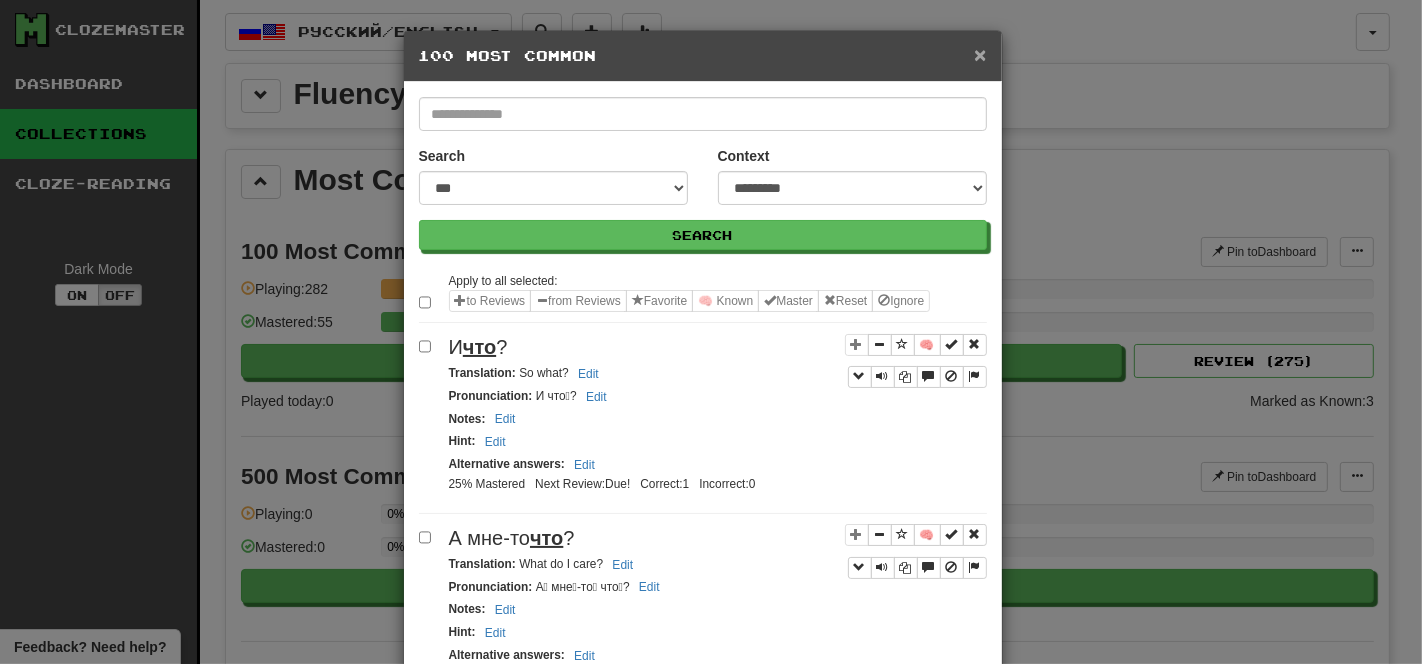 click on "×" at bounding box center [980, 54] 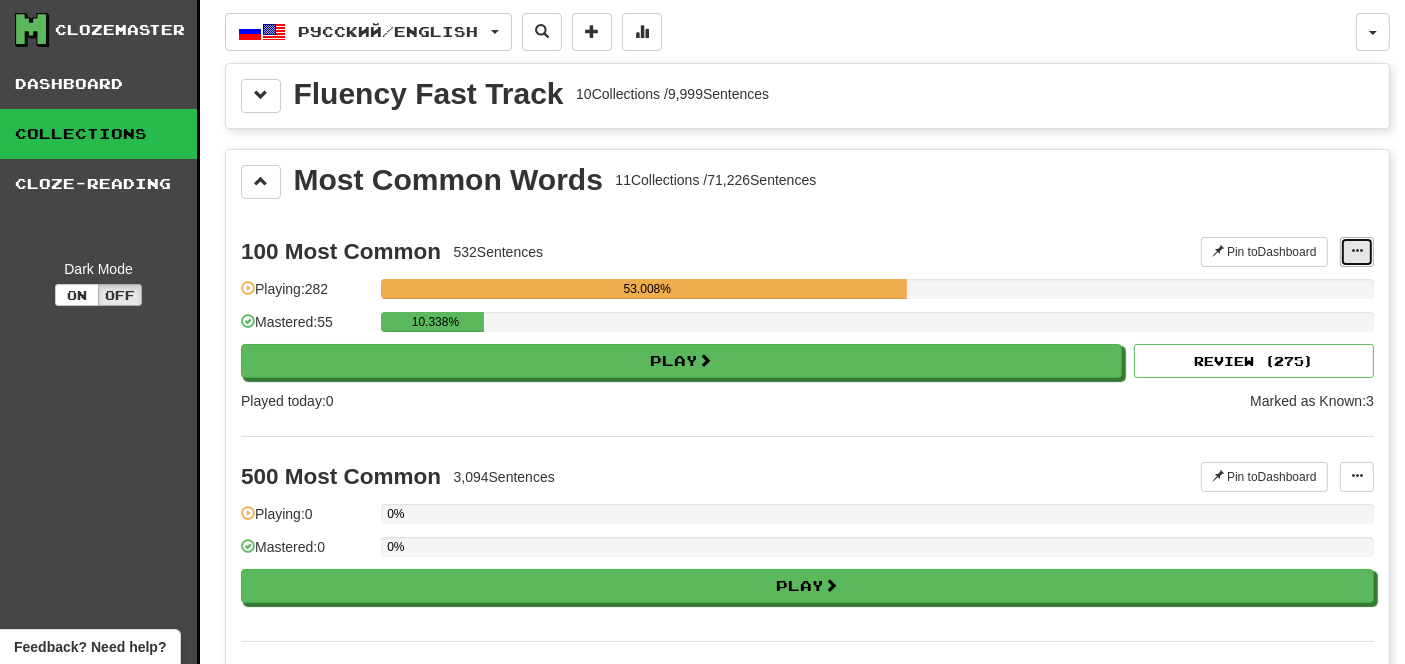 click at bounding box center [1357, 251] 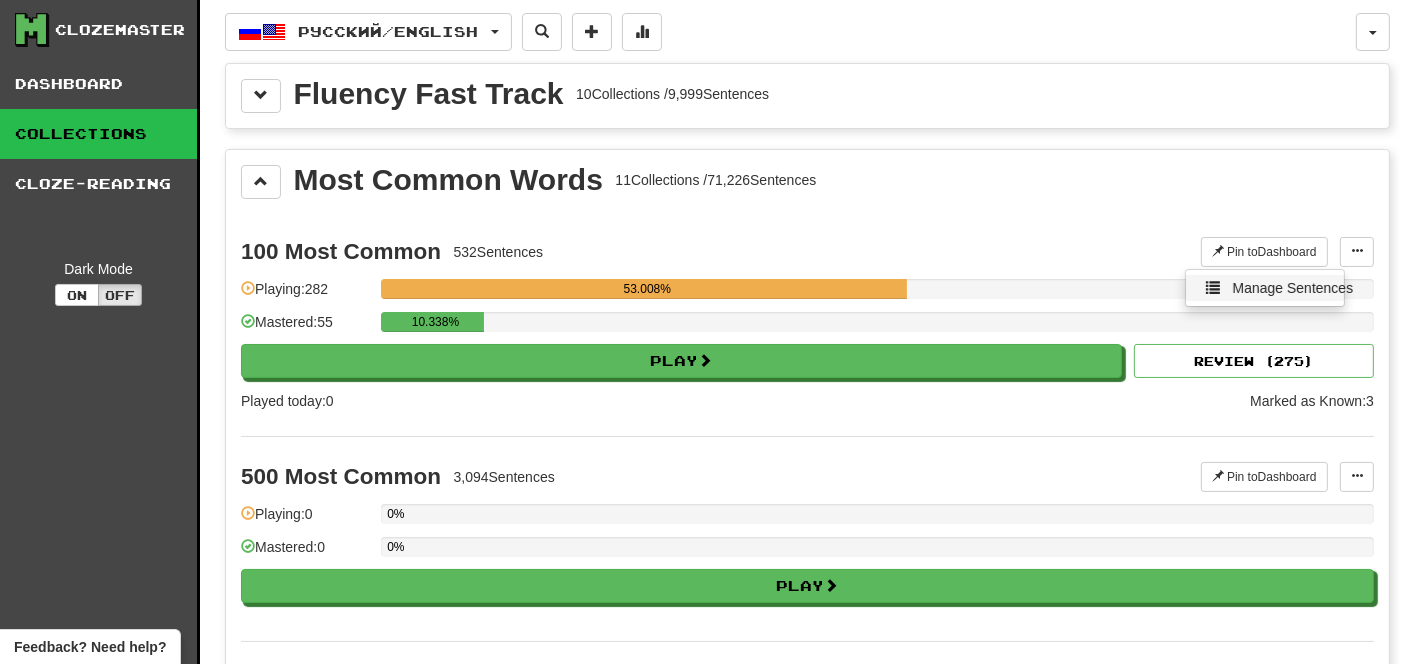 click on "Manage Sentences" at bounding box center (1293, 288) 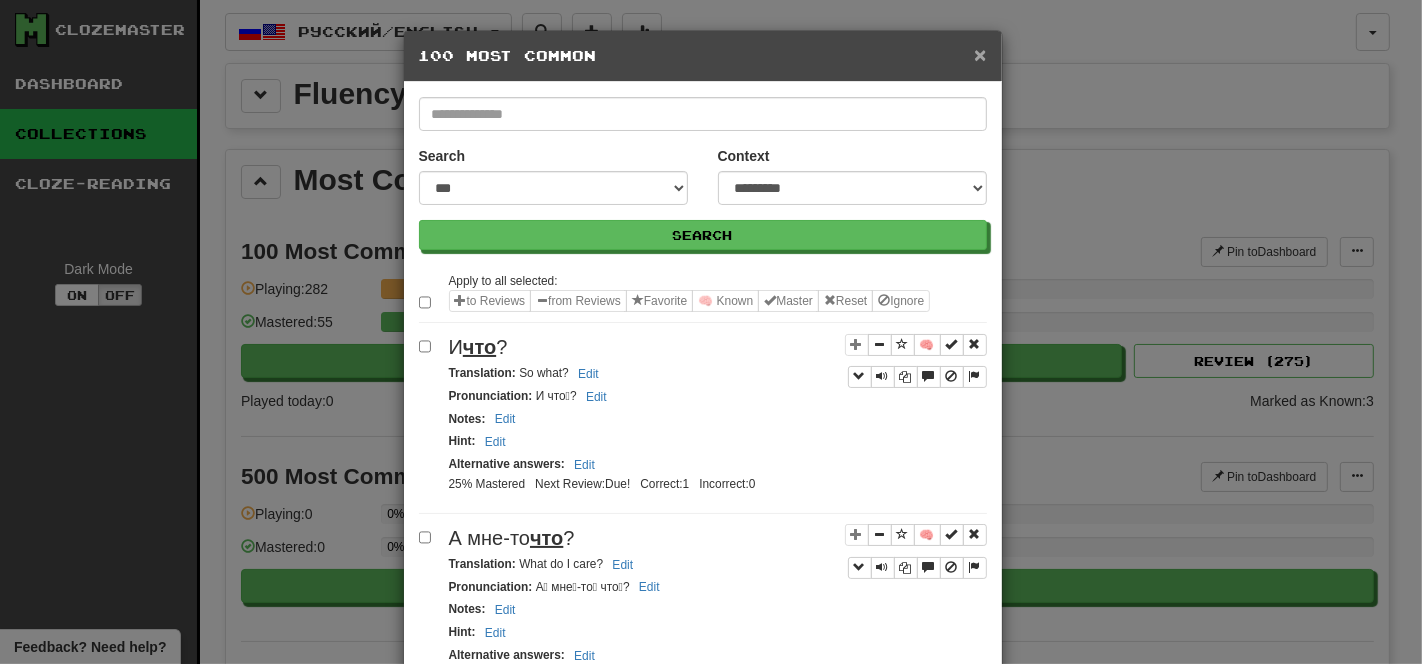 click on "×" at bounding box center [980, 54] 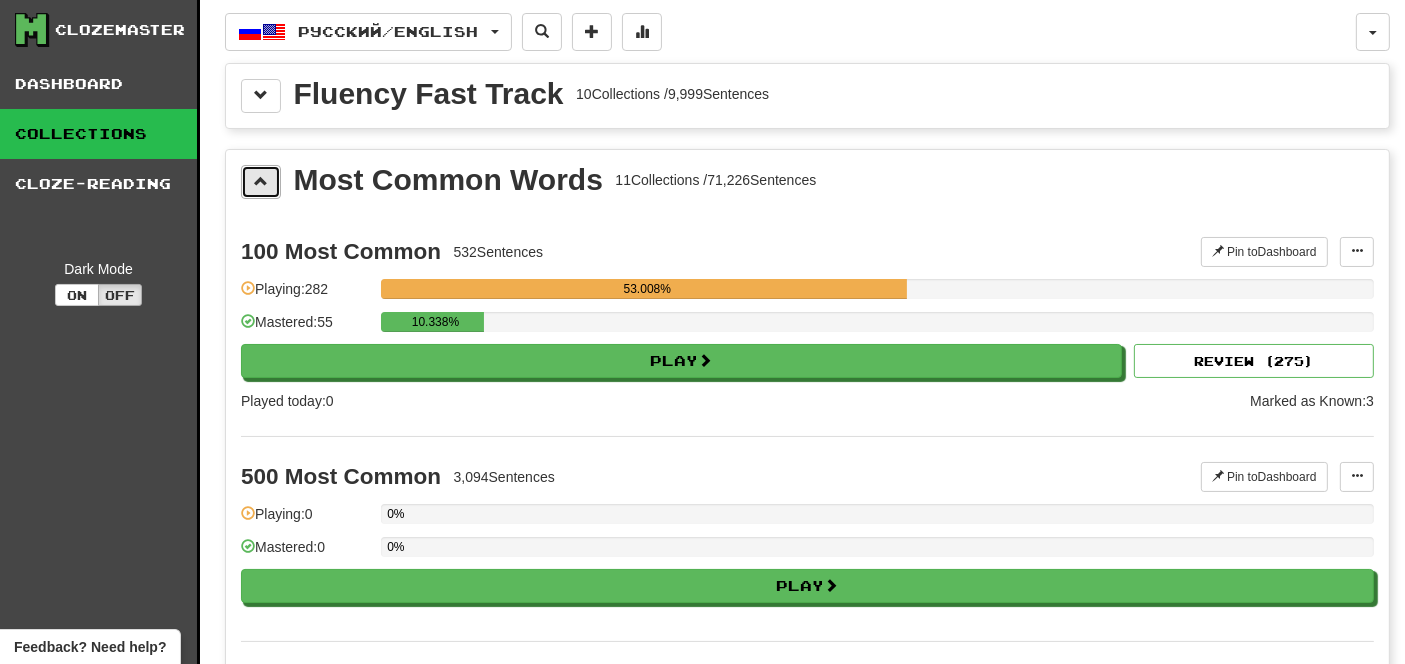 click at bounding box center (261, 181) 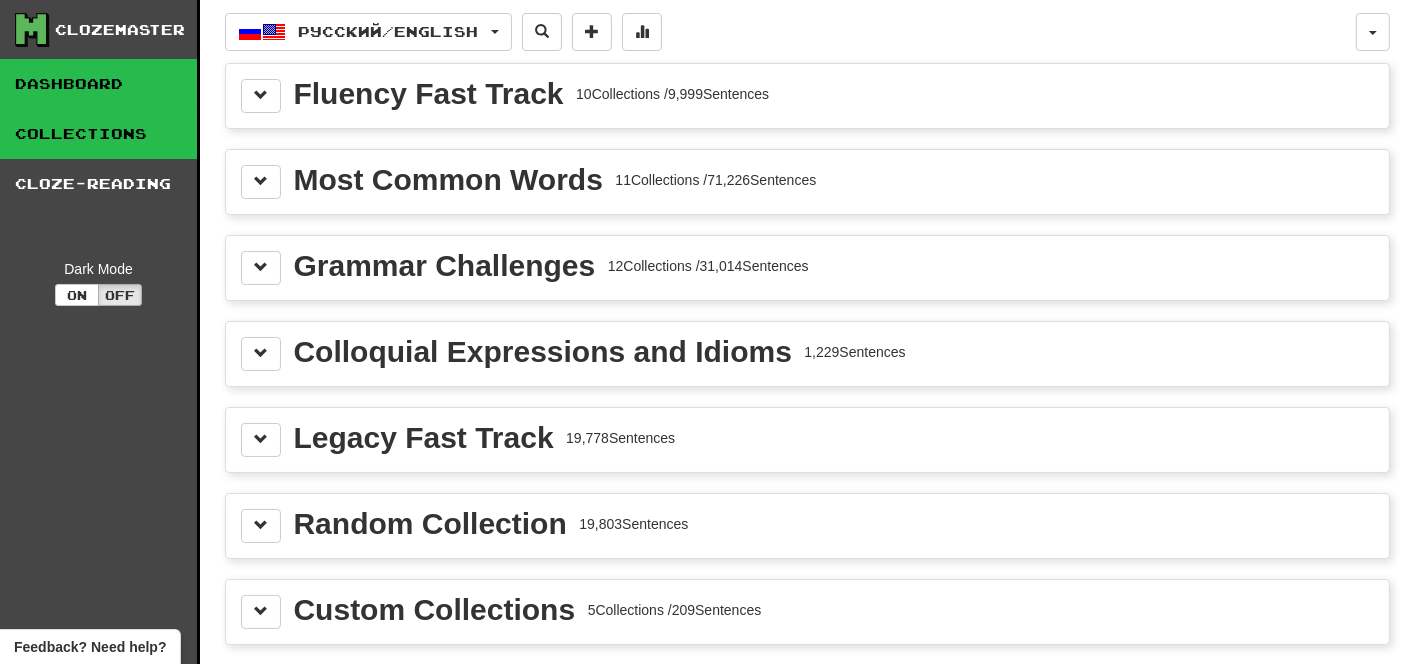 click on "Dashboard" at bounding box center [98, 84] 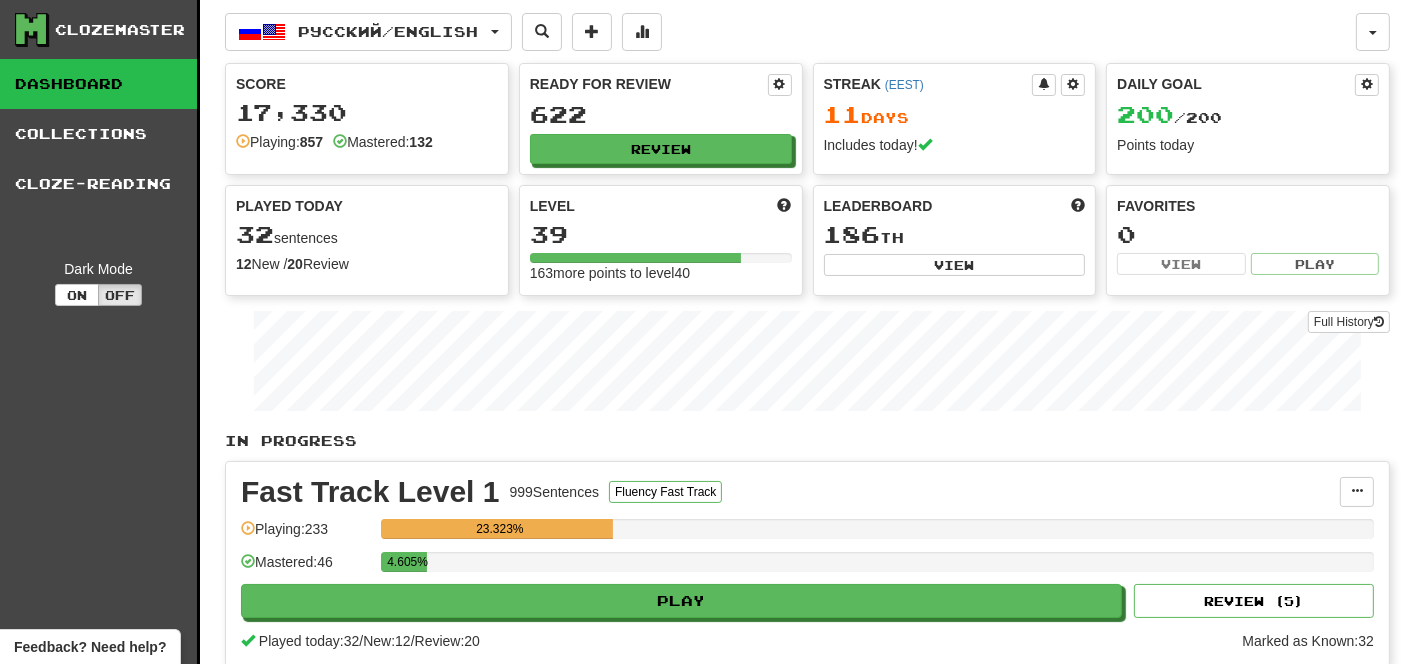 click on "Clozemaster" at bounding box center (120, 30) 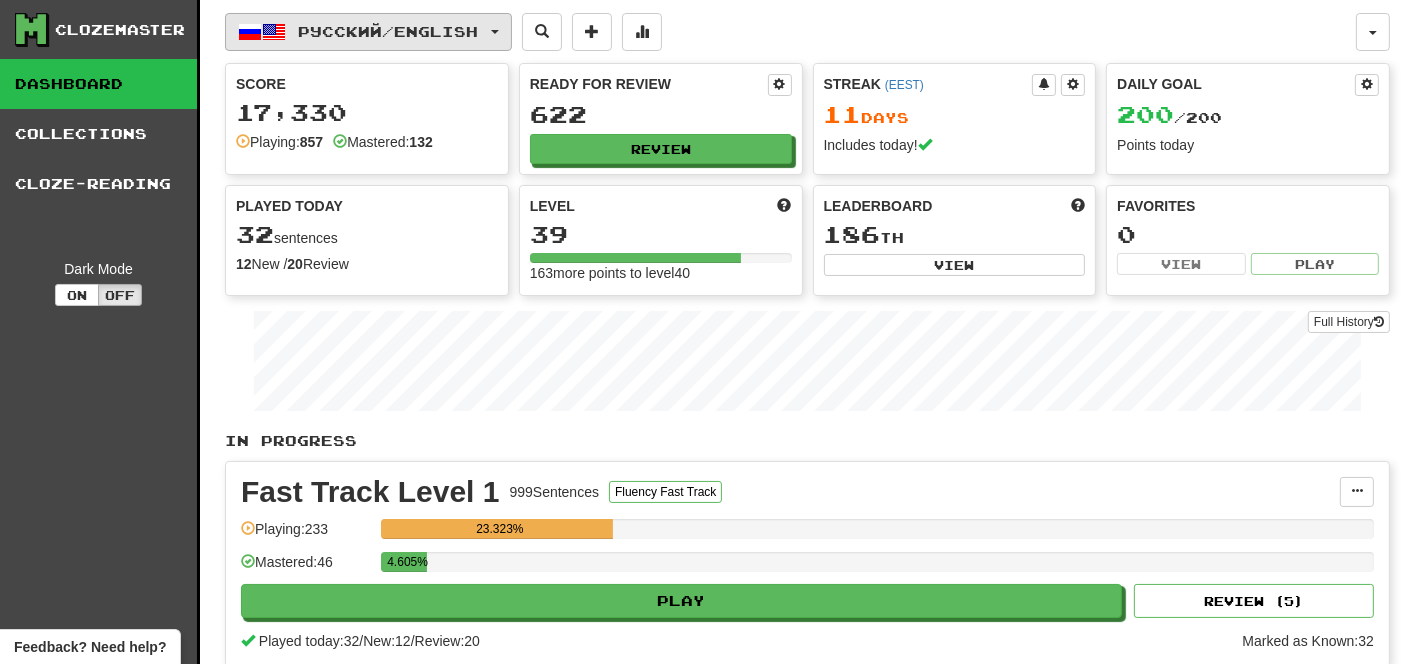 click on "Русский  /  English" at bounding box center (389, 31) 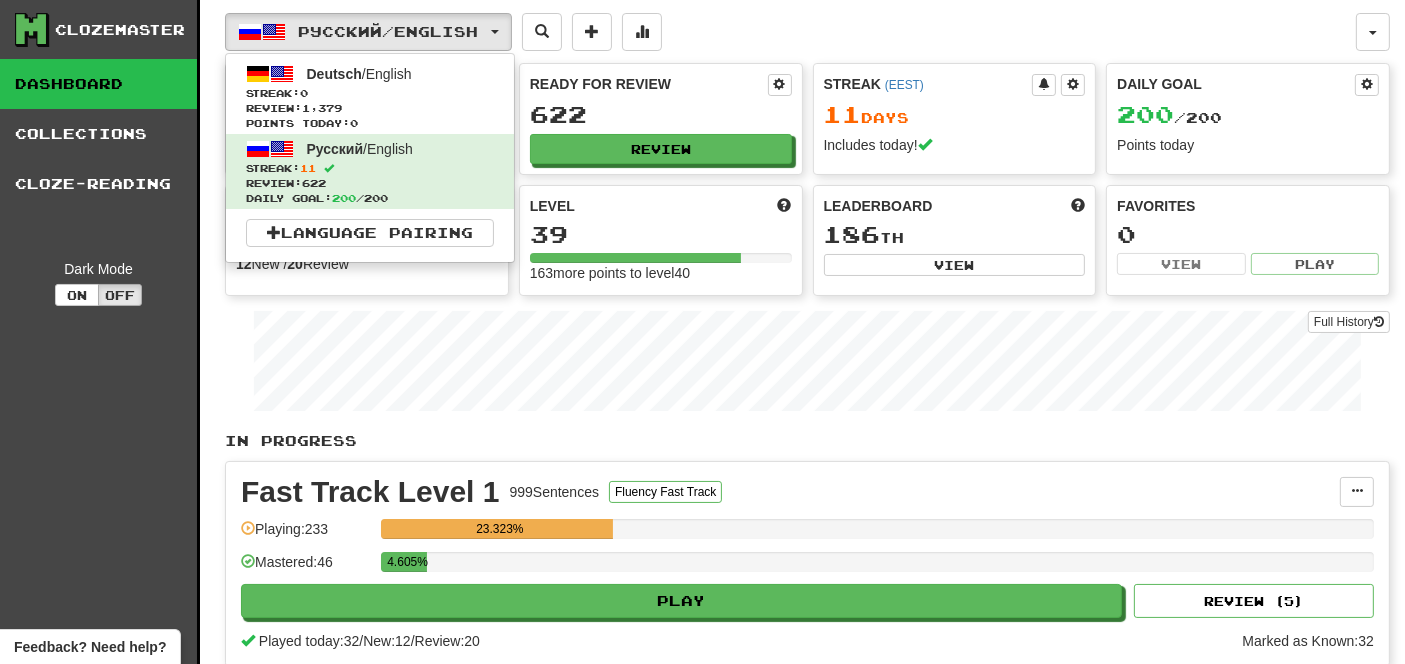 click on "Clozemaster Dashboard Collections Cloze-Reading Dark Mode On Off" at bounding box center [100, 504] 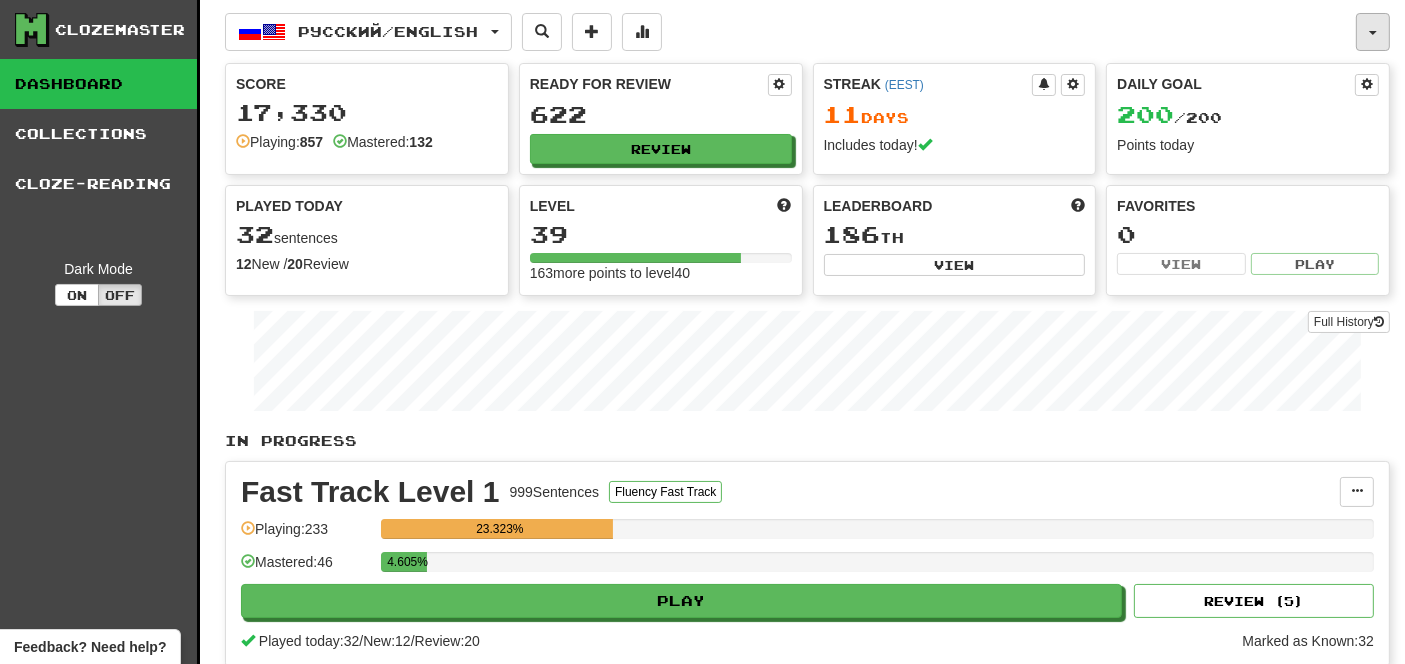 click at bounding box center (1373, 33) 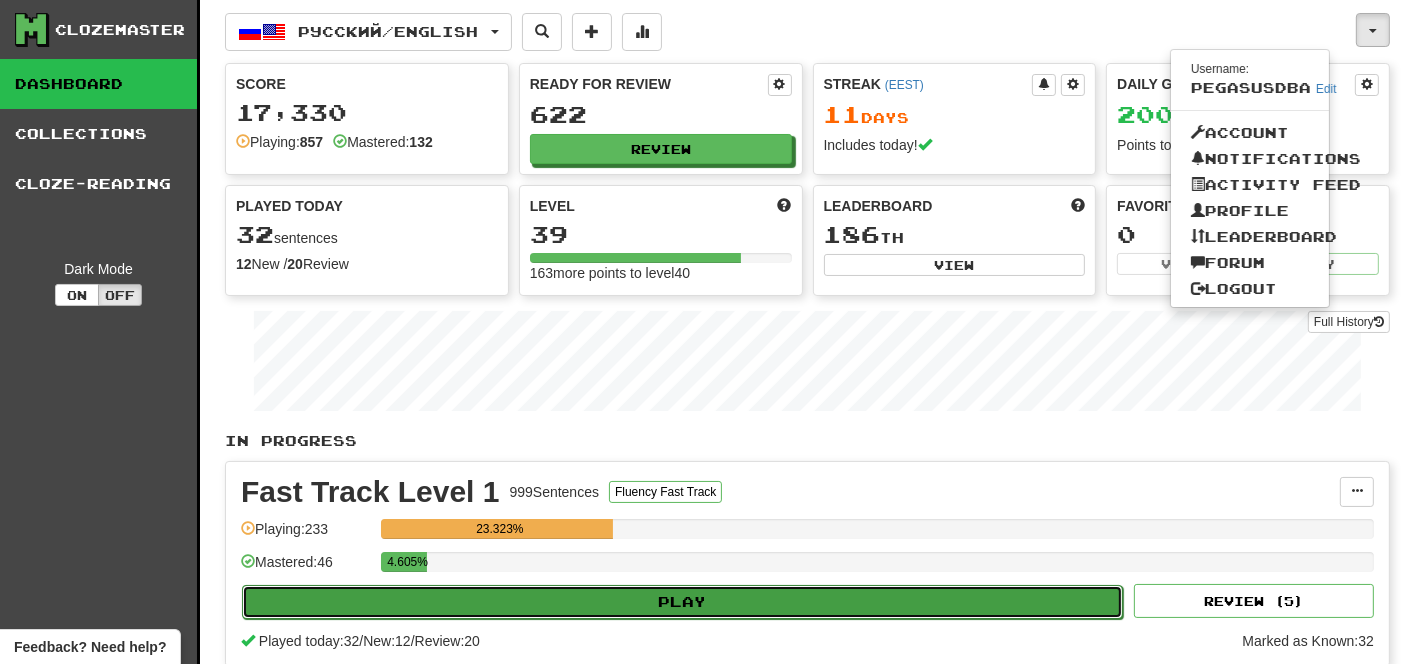 click on "Play" at bounding box center (682, 602) 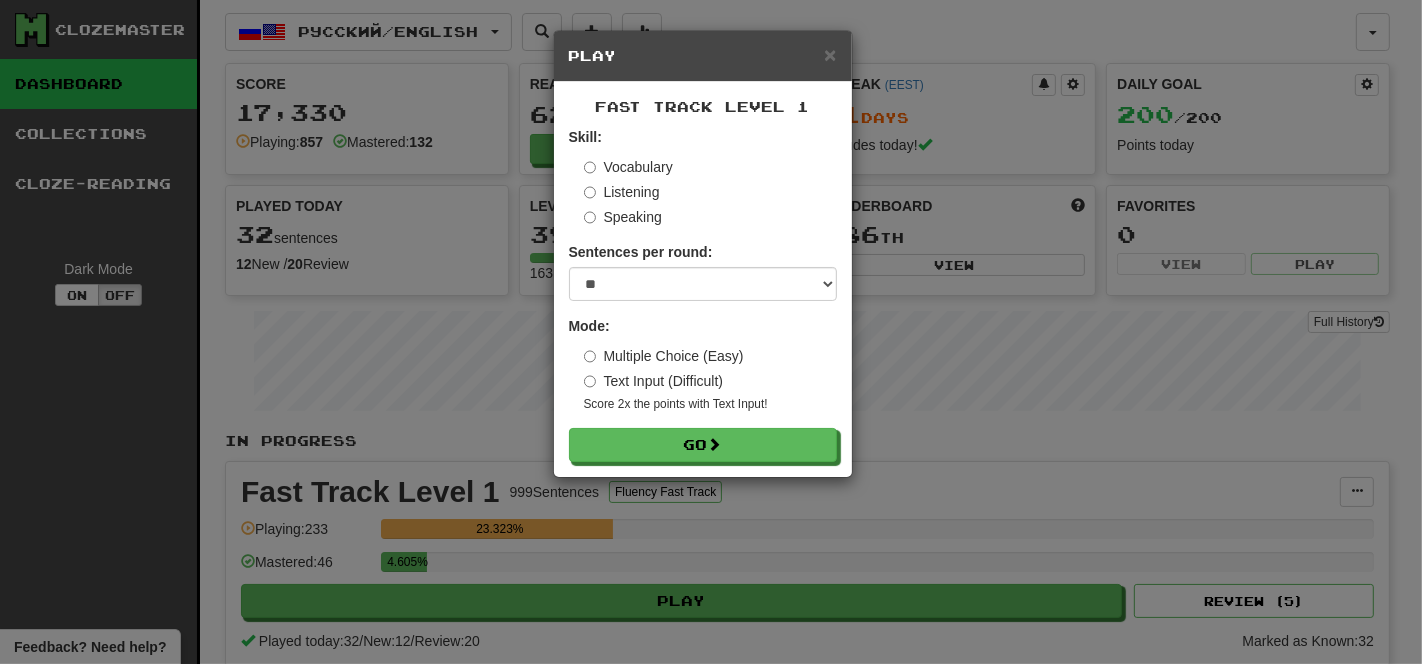 click on "Text Input (Difficult)" at bounding box center (654, 381) 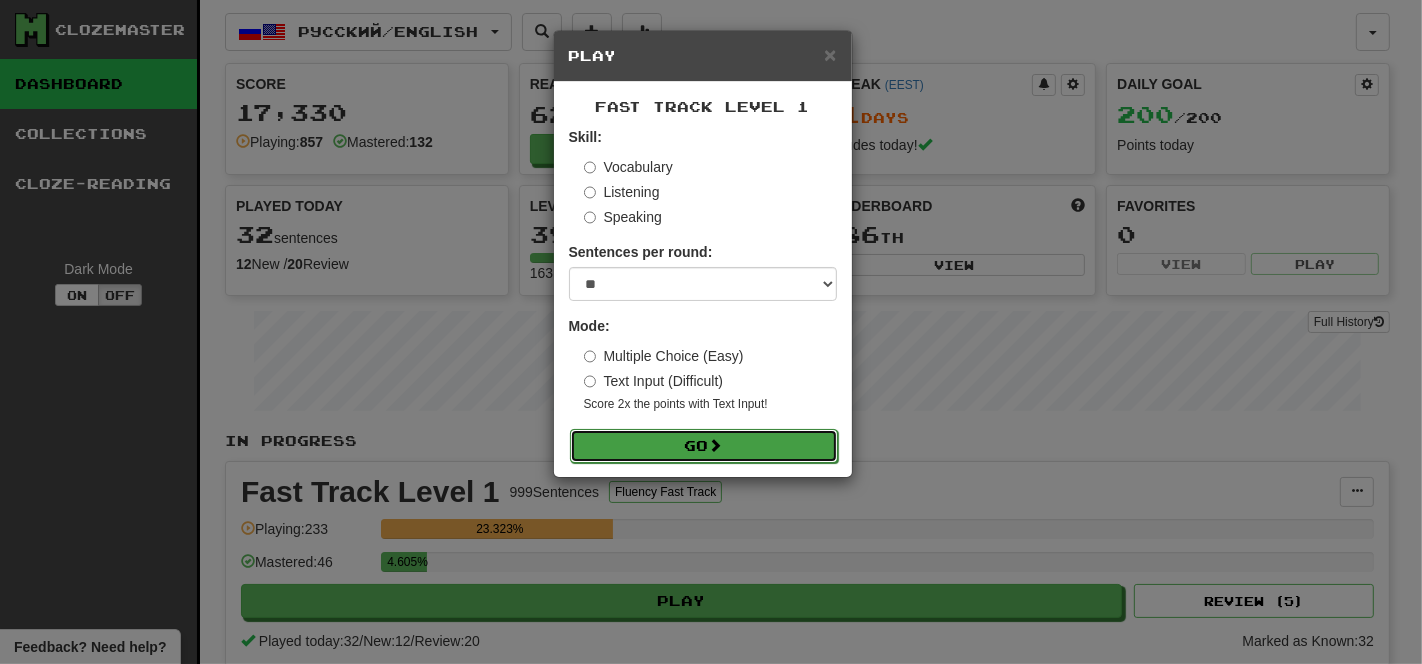 click on "Go" at bounding box center [704, 446] 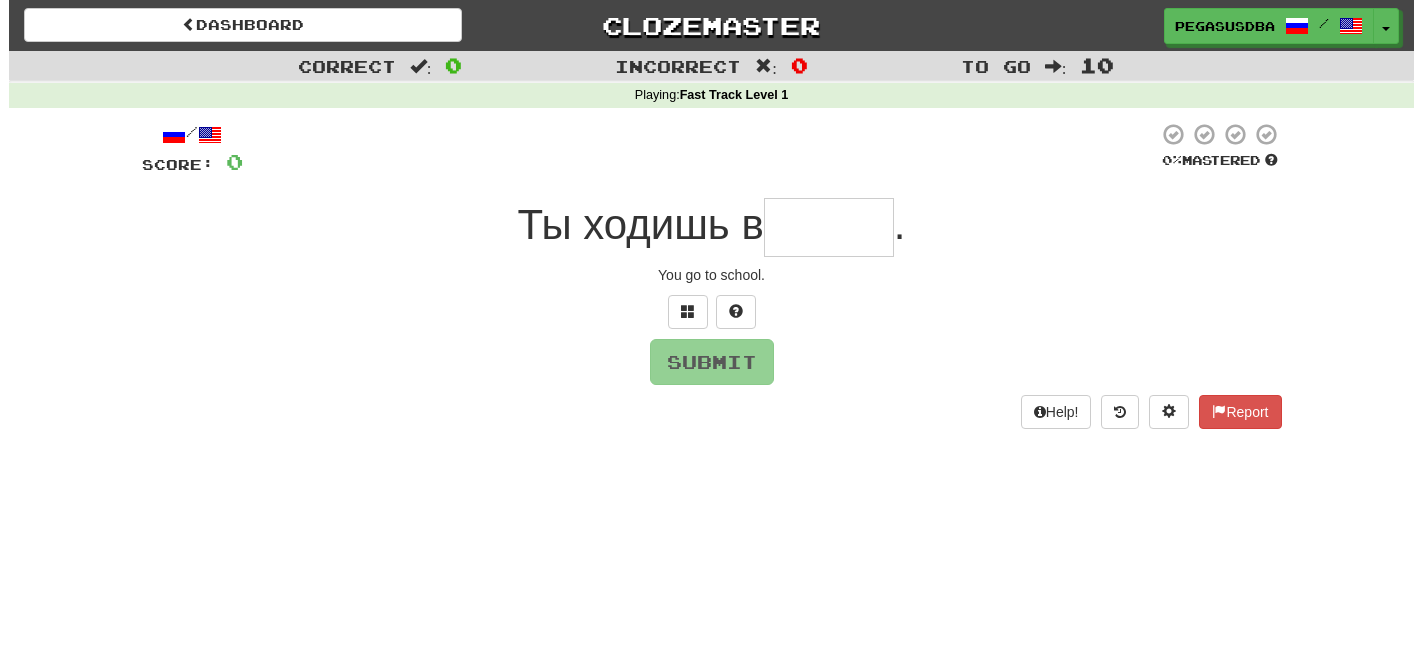 scroll, scrollTop: 0, scrollLeft: 0, axis: both 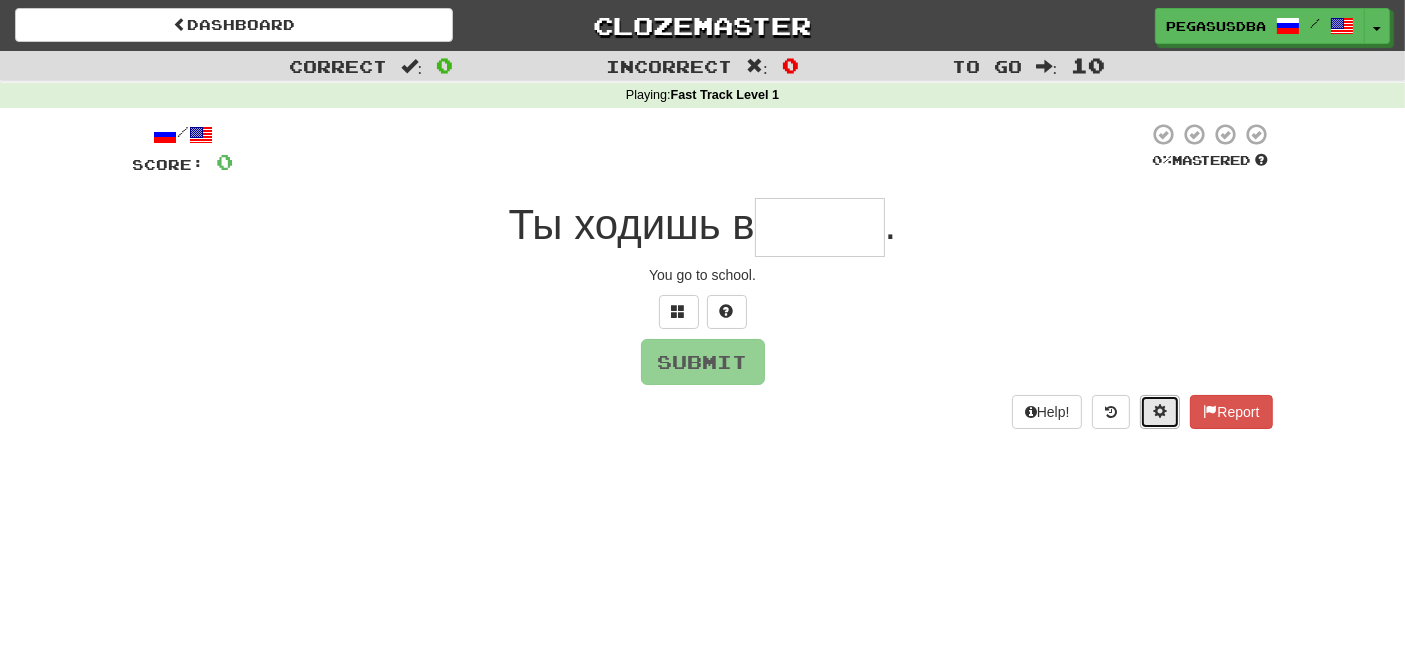 click at bounding box center [1160, 411] 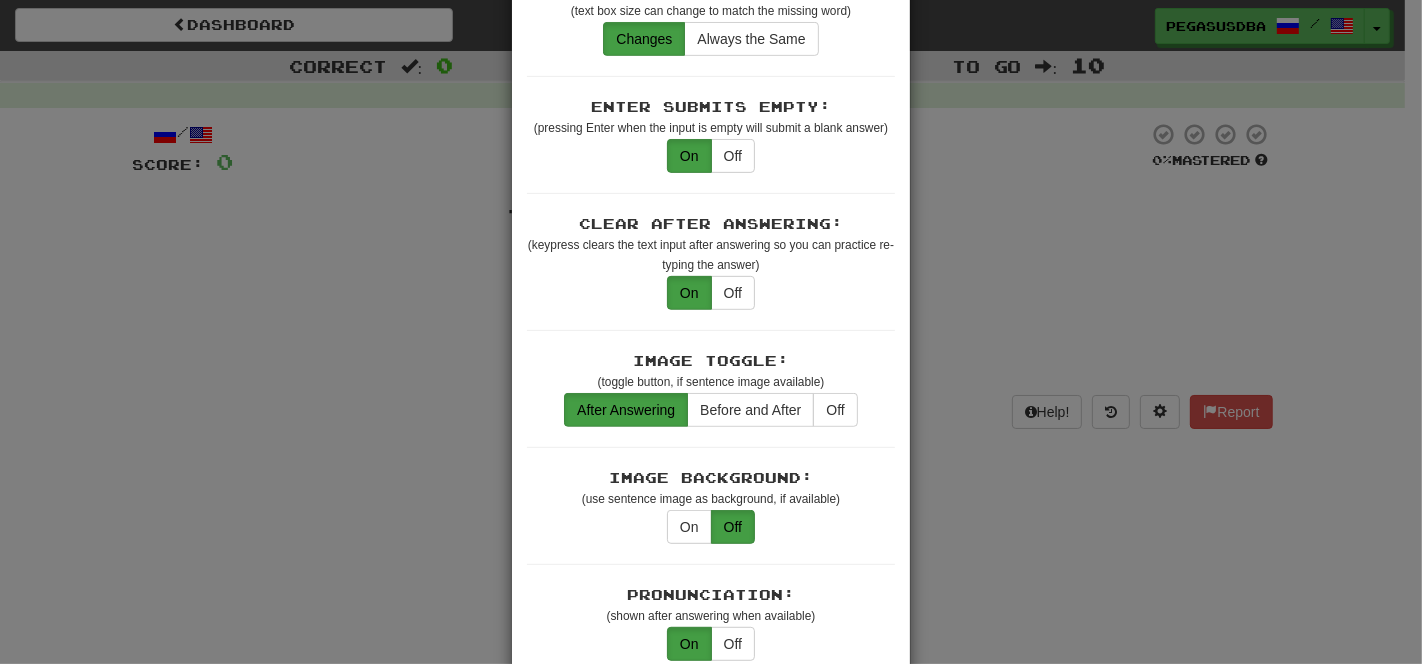 scroll, scrollTop: 702, scrollLeft: 0, axis: vertical 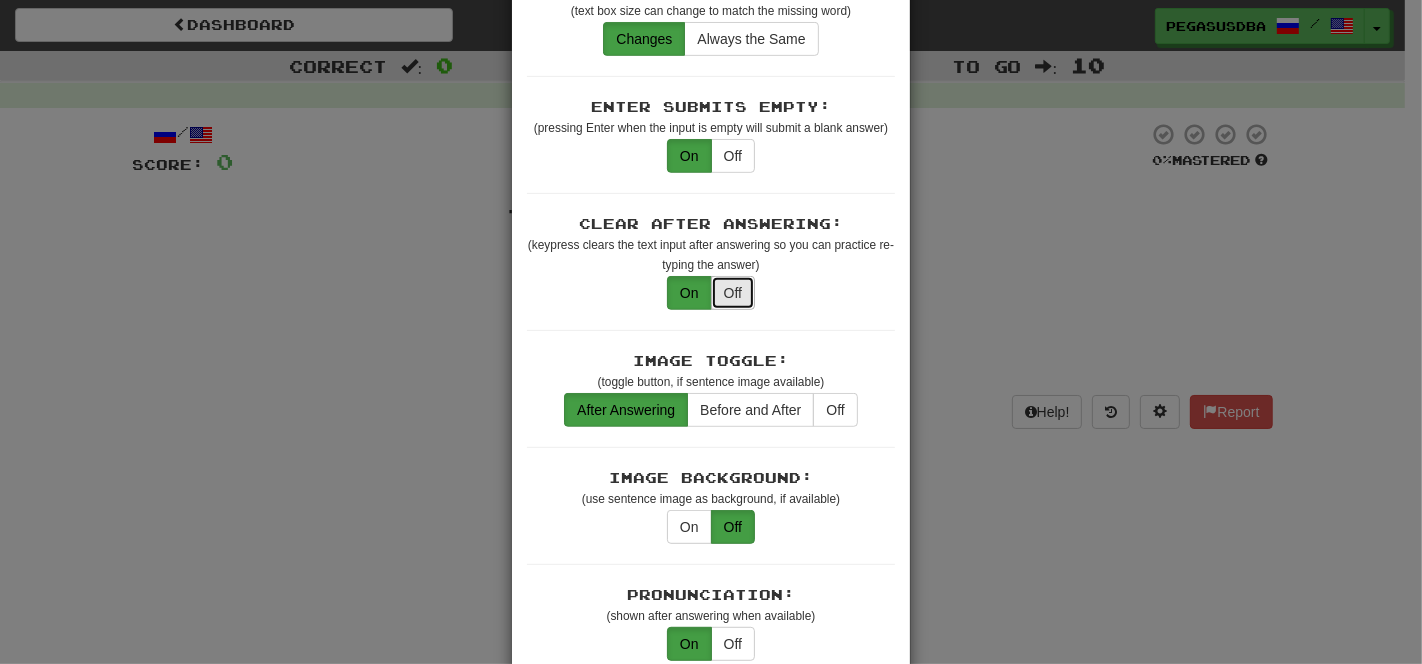 click on "Off" at bounding box center (733, 293) 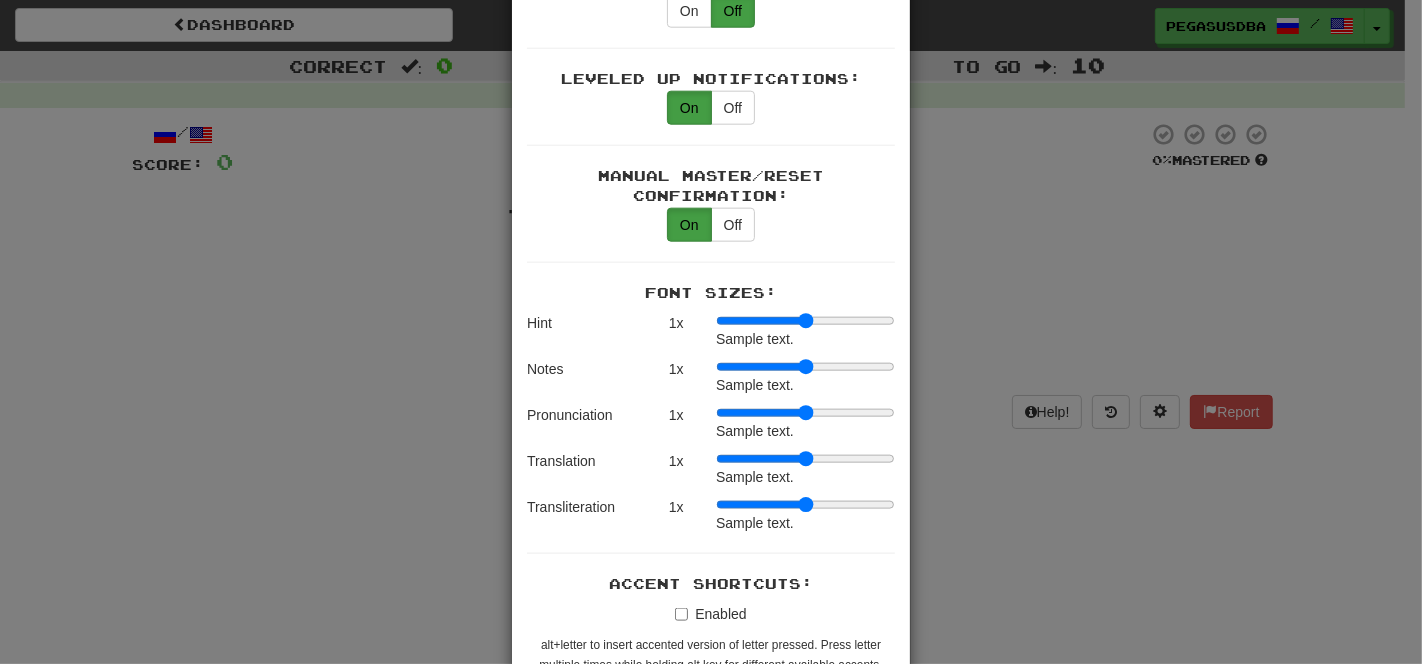scroll, scrollTop: 1916, scrollLeft: 0, axis: vertical 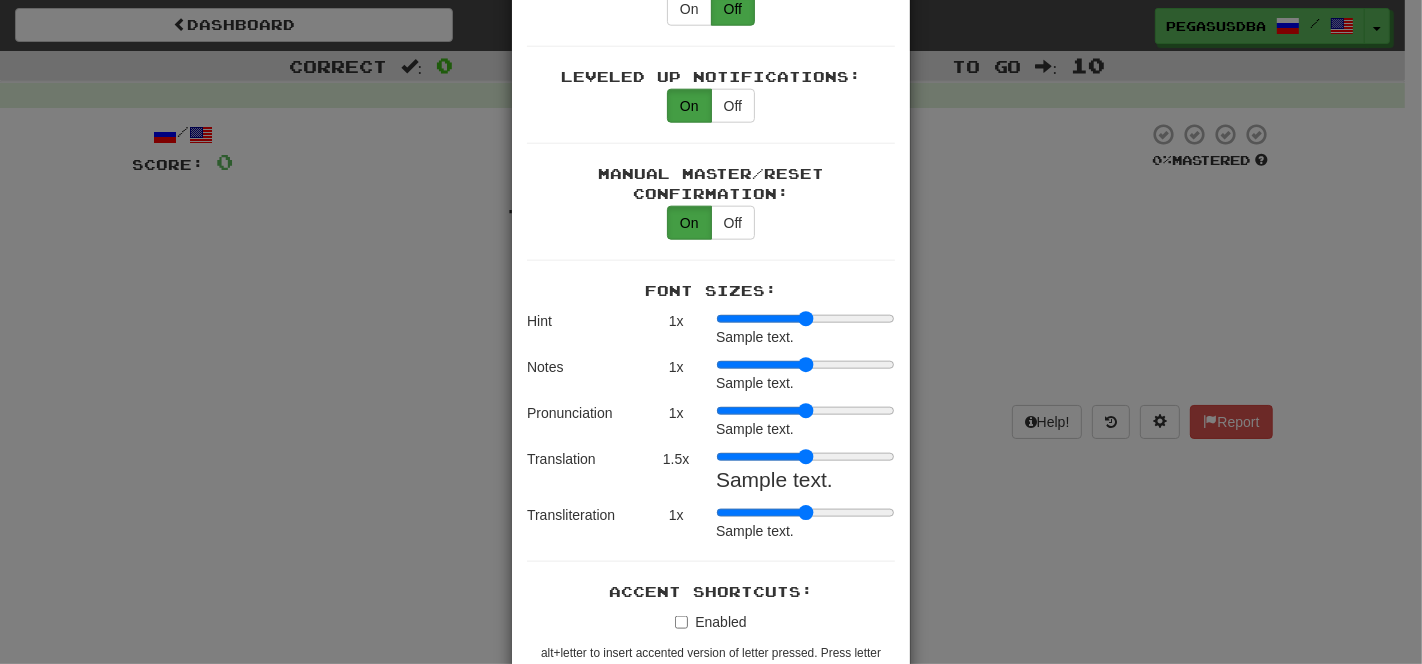 type on "***" 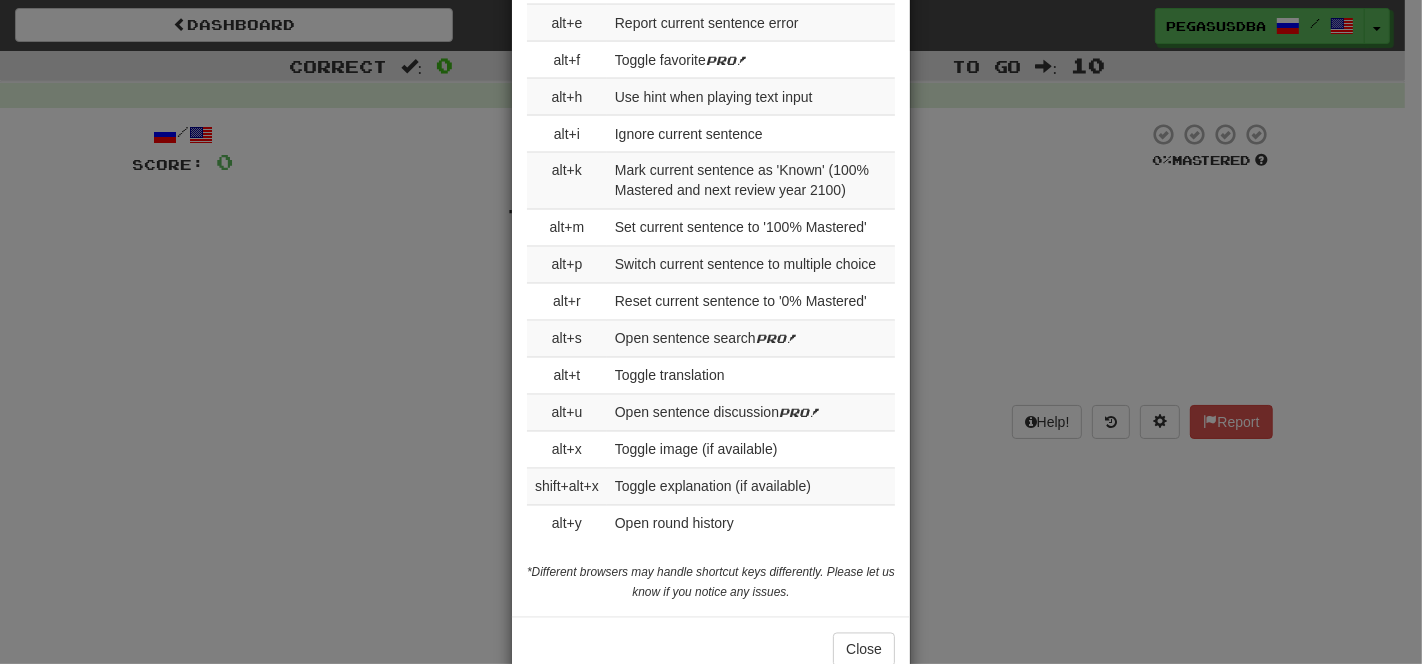 scroll, scrollTop: 3036, scrollLeft: 0, axis: vertical 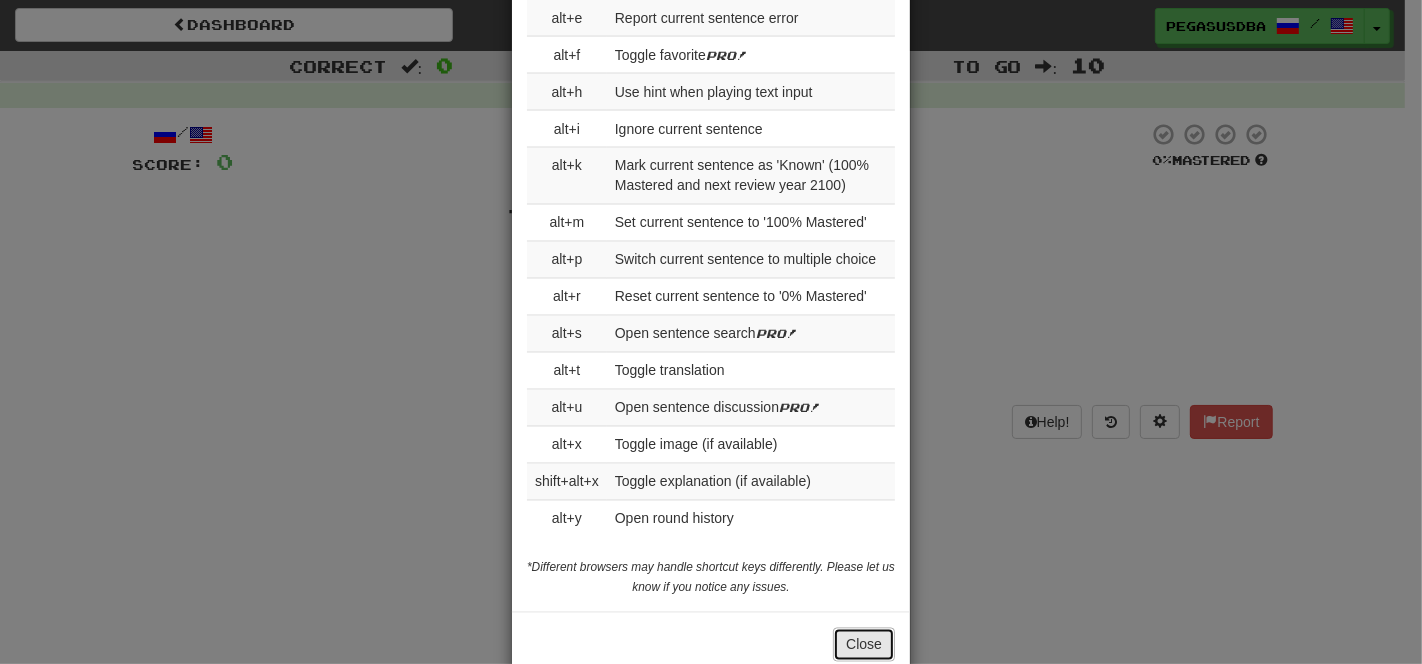 click on "Close" at bounding box center [864, 645] 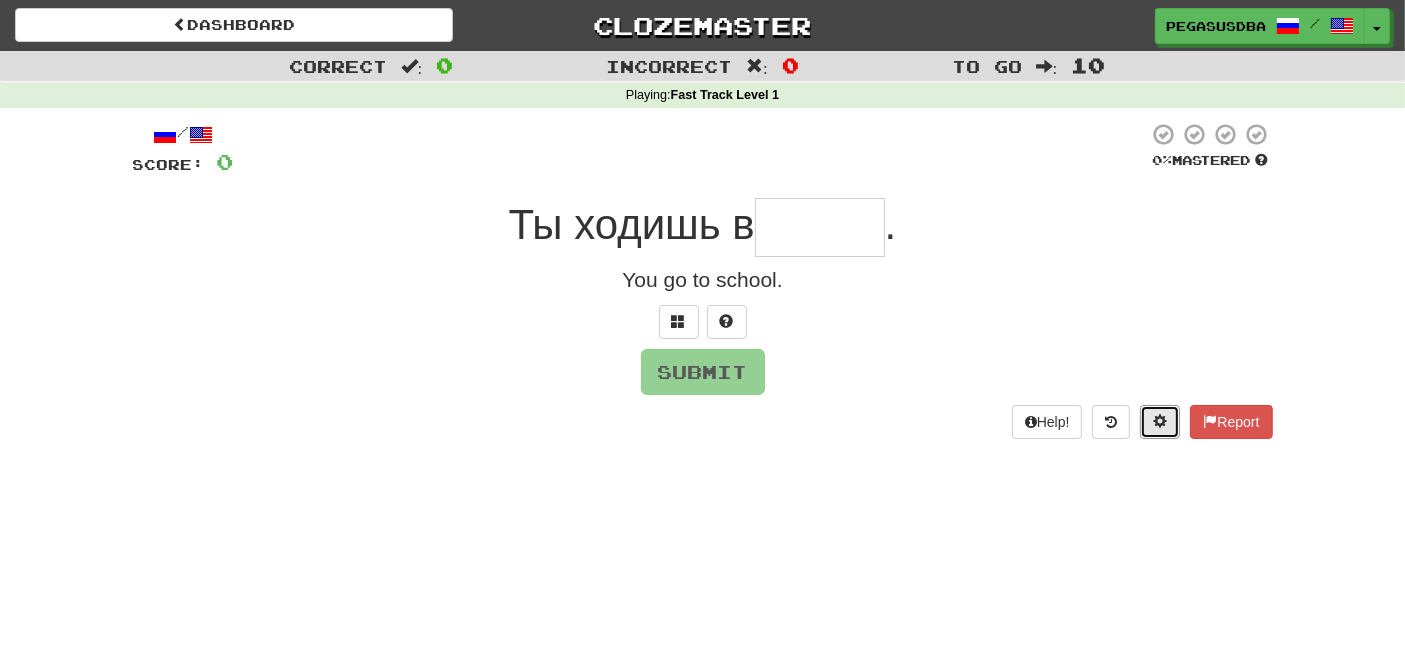 type 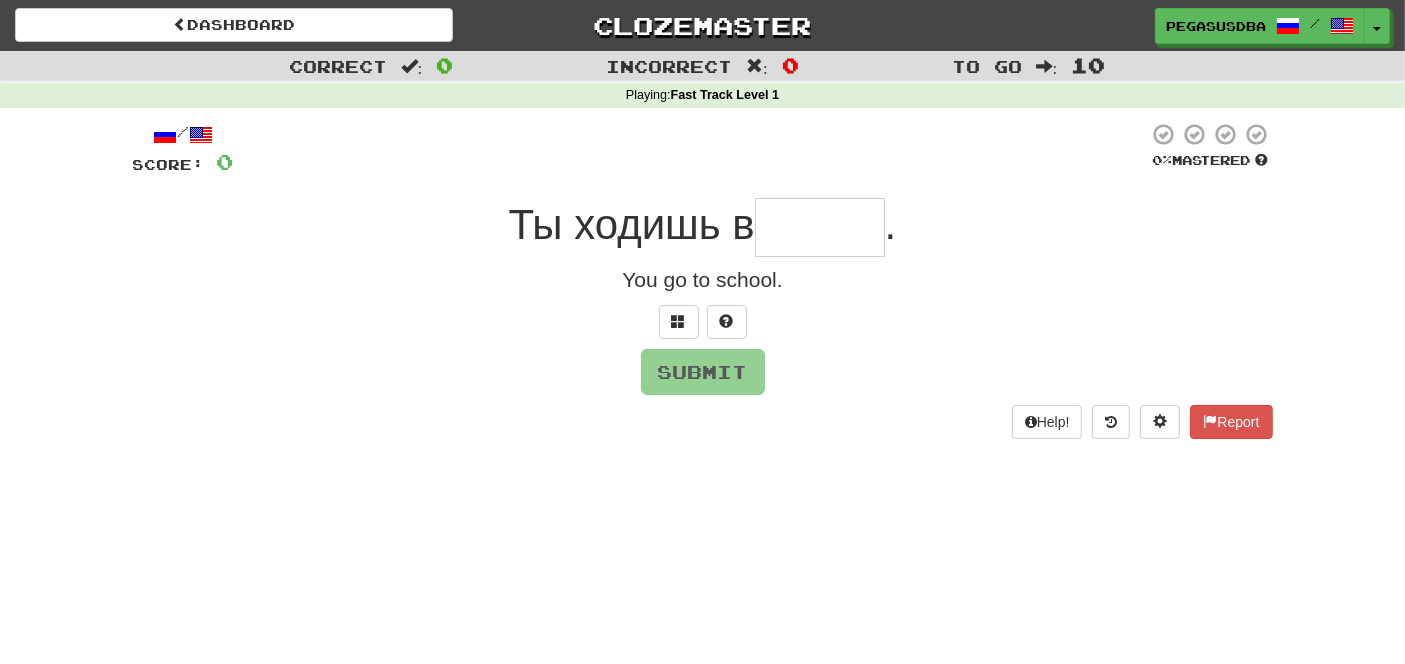 click at bounding box center (820, 227) 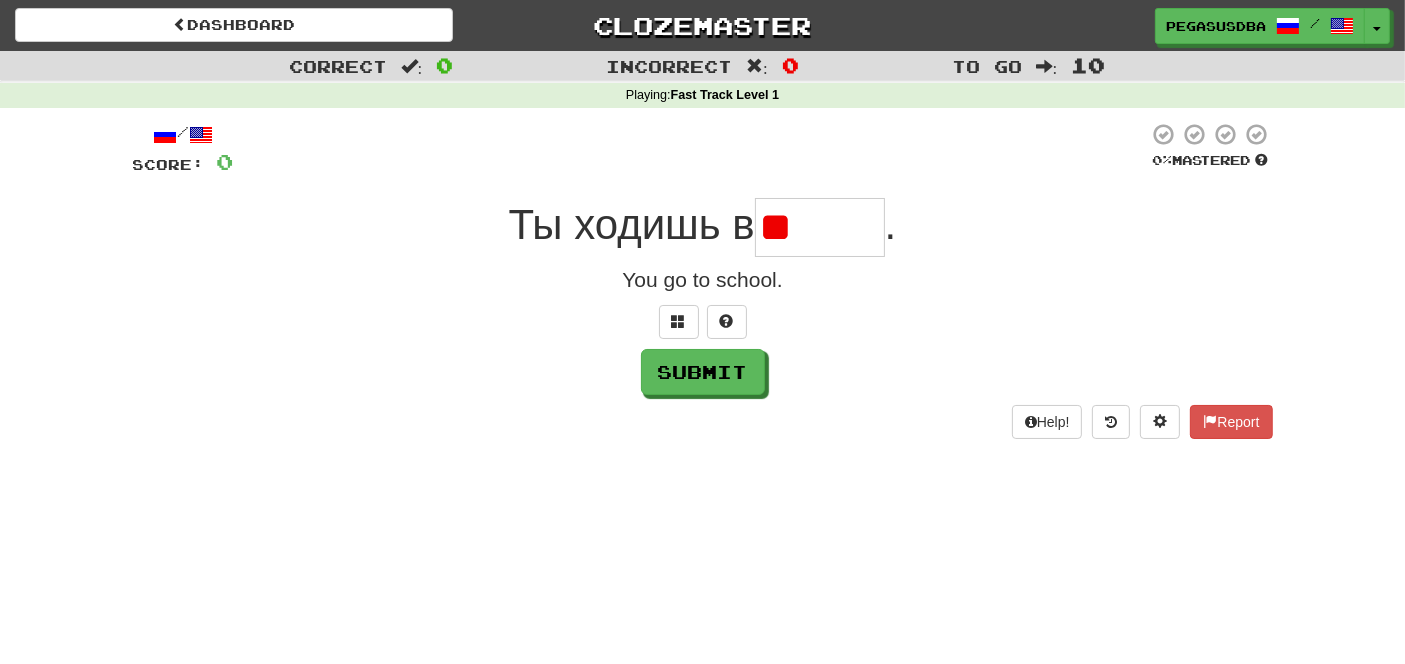 type on "*" 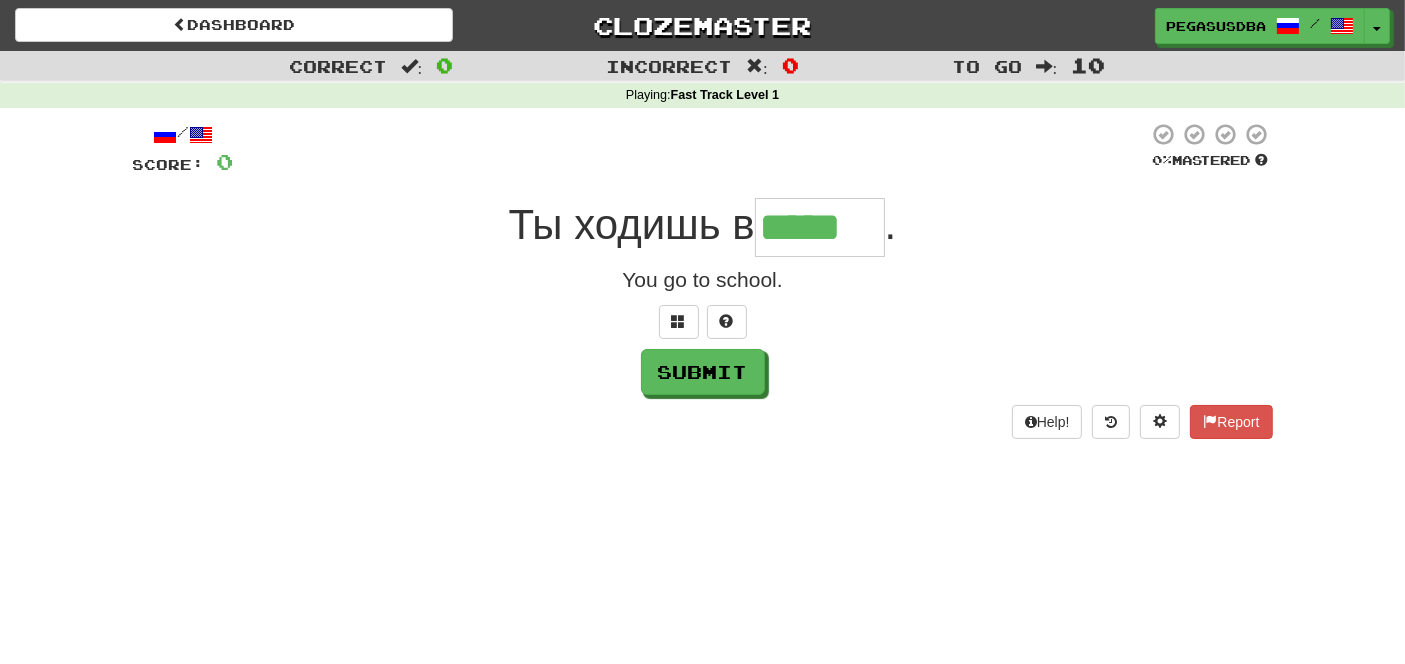 type on "*****" 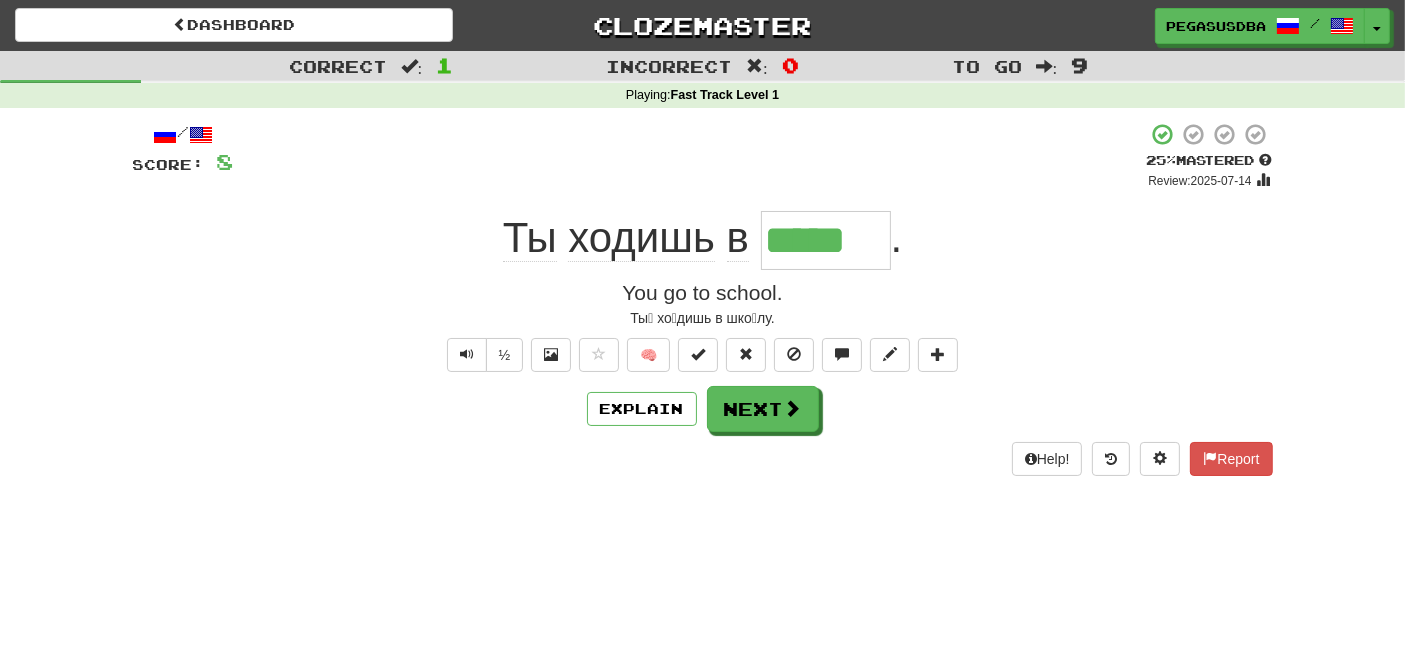 click at bounding box center (1194, 134) 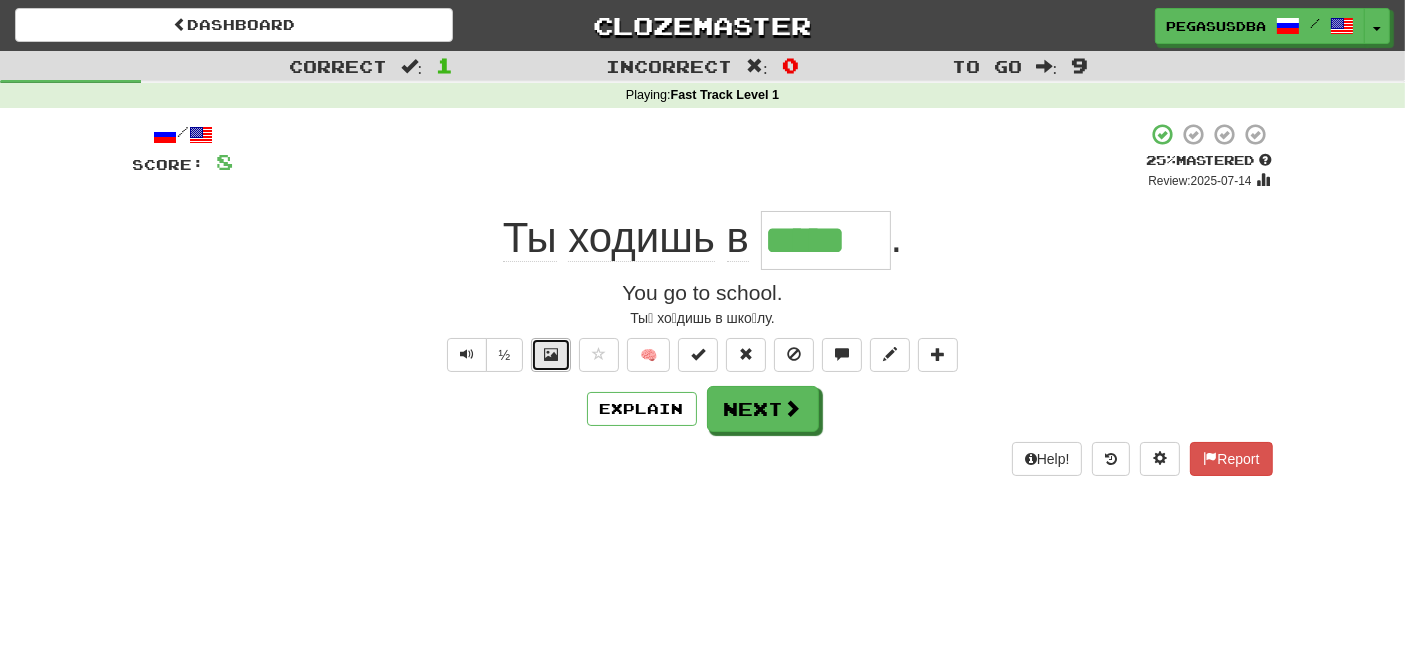 click at bounding box center (551, 354) 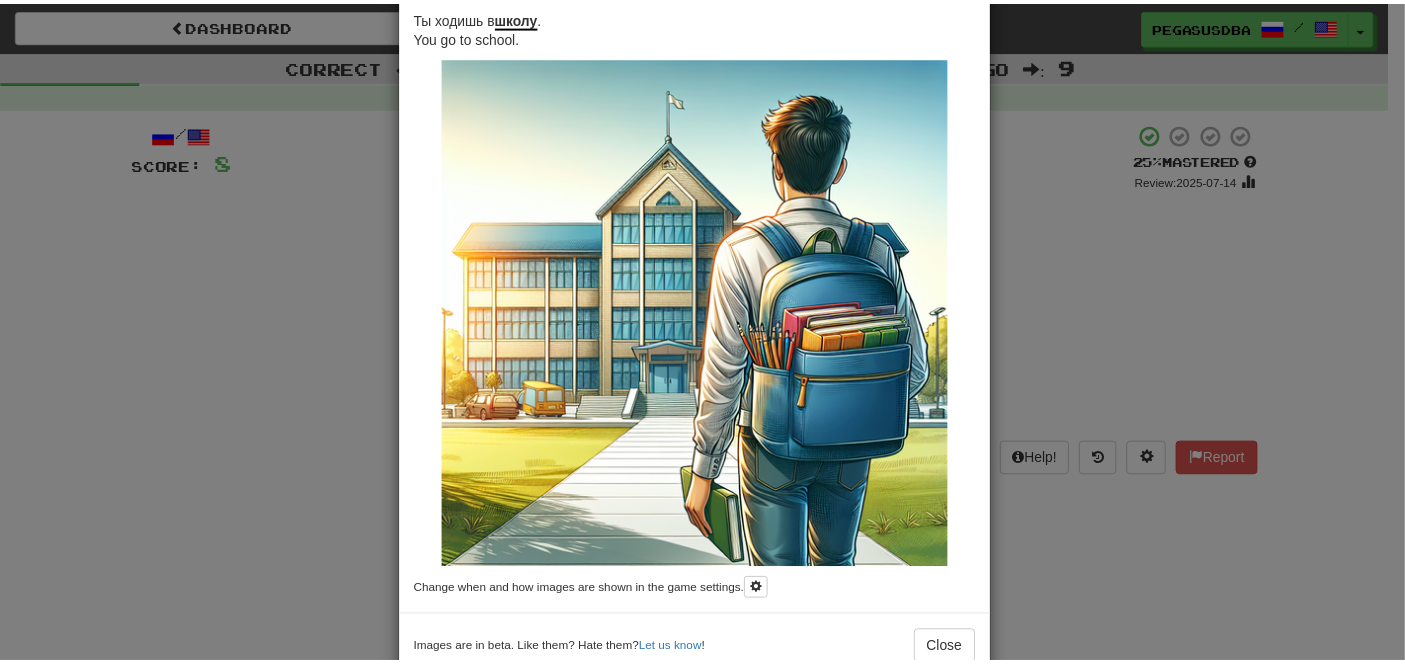 scroll, scrollTop: 135, scrollLeft: 0, axis: vertical 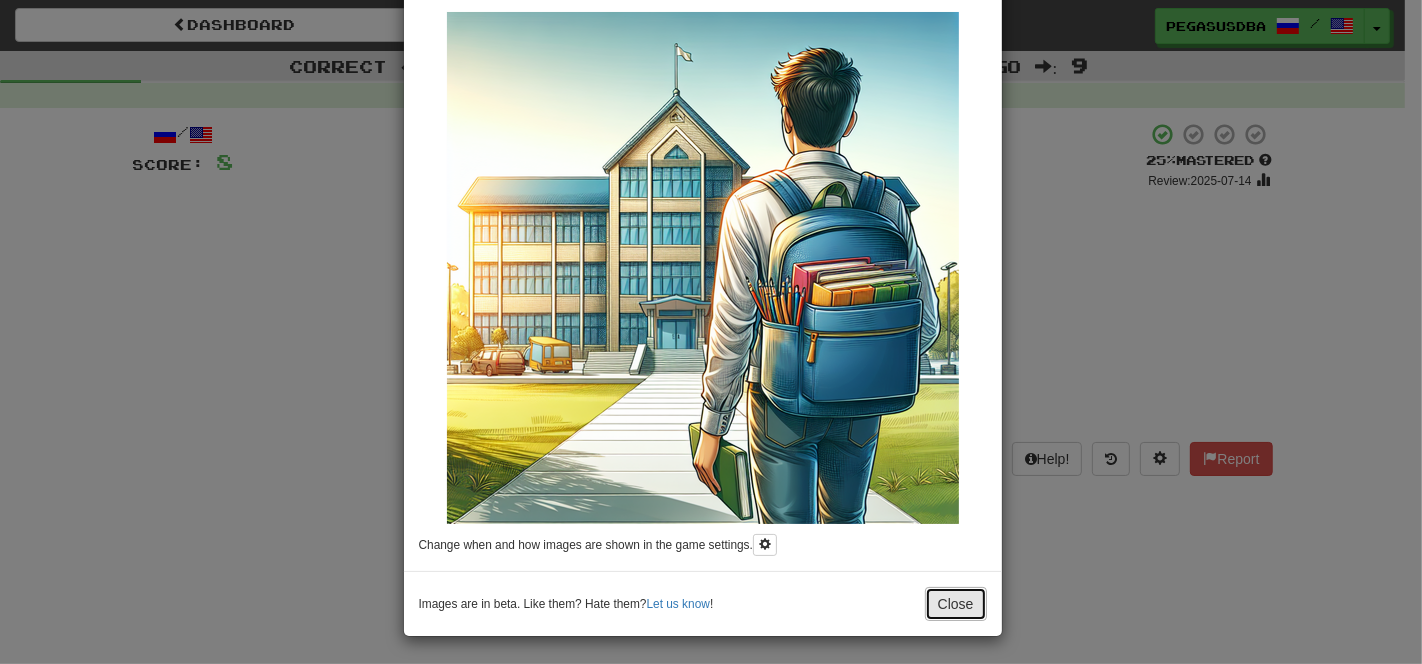 click on "Close" at bounding box center (956, 604) 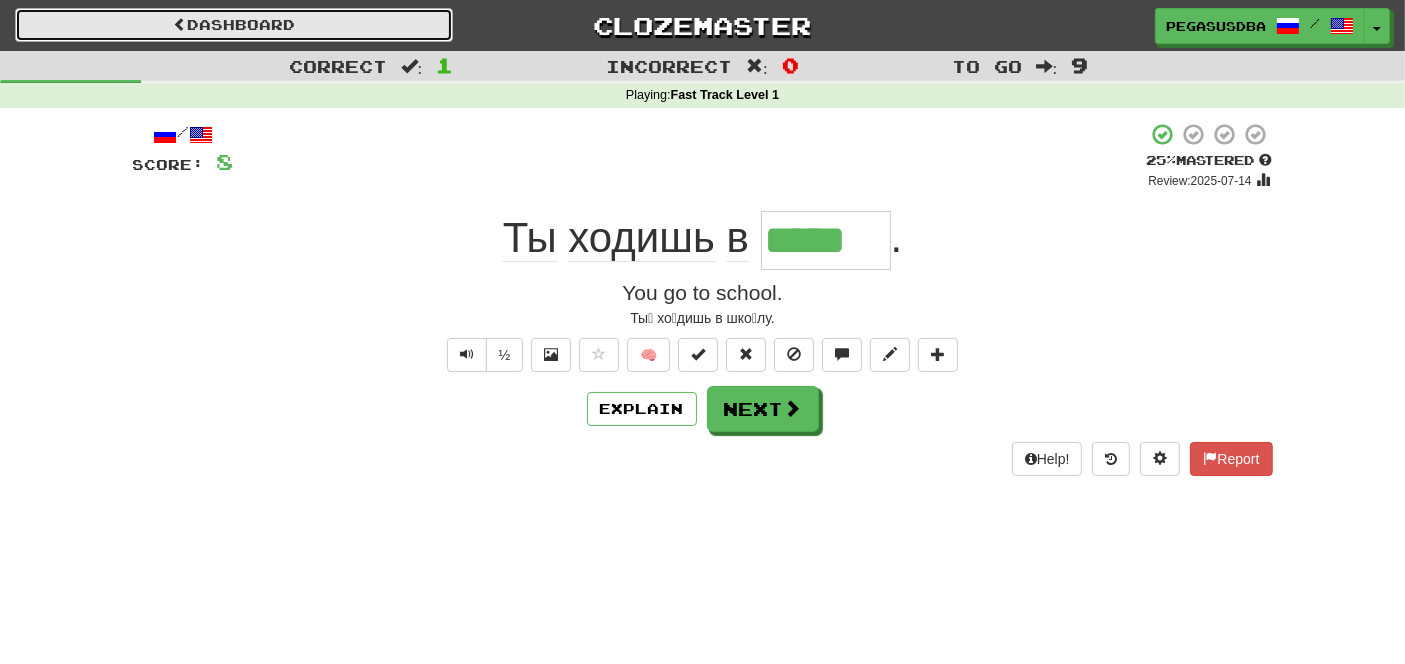 click on "Dashboard" at bounding box center (234, 25) 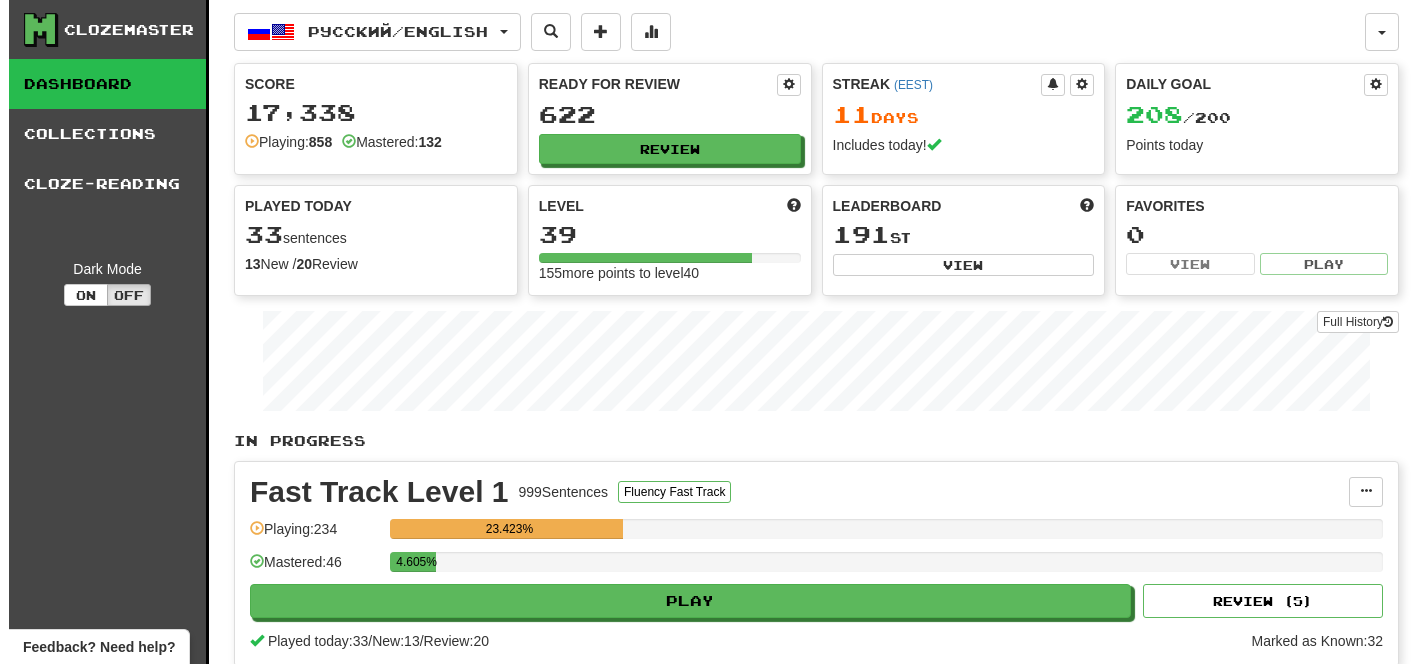 scroll, scrollTop: 0, scrollLeft: 0, axis: both 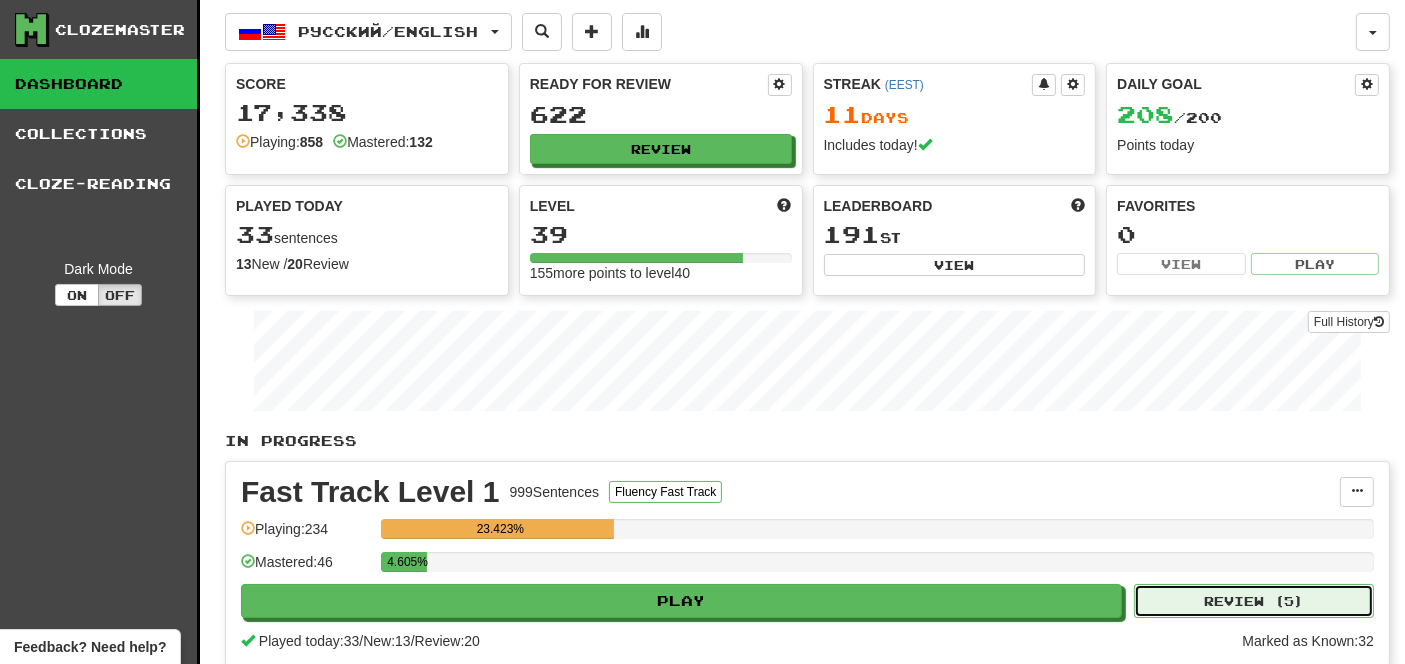 click on "Review ( 5 )" at bounding box center [1254, 601] 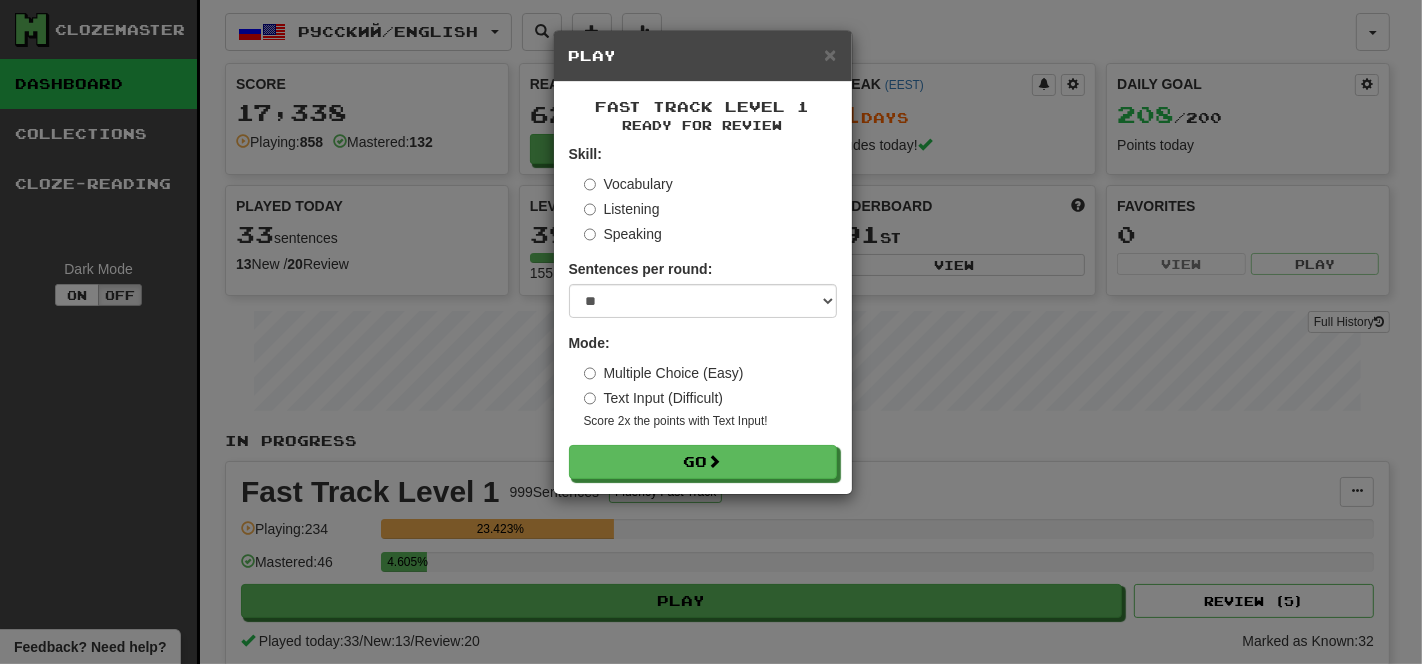 click on "Listening" at bounding box center (622, 209) 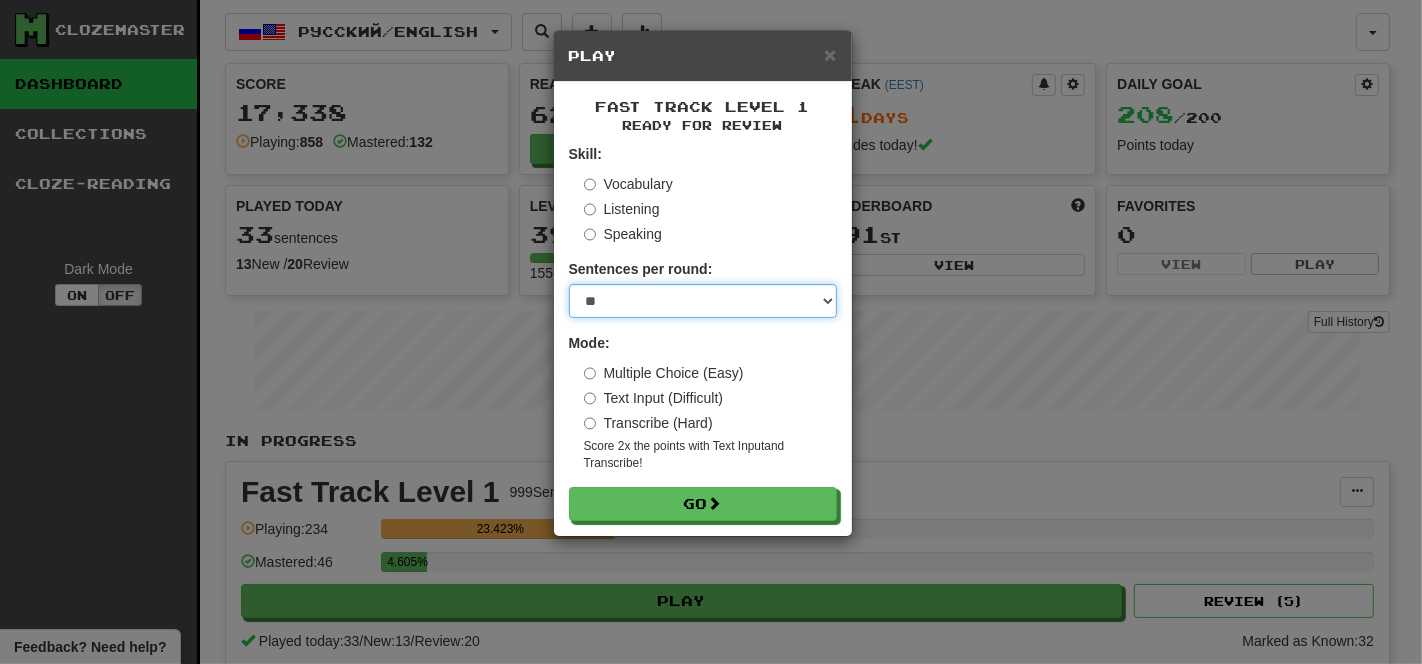 click on "* ** ** ** ** ** *** ********" at bounding box center (703, 301) 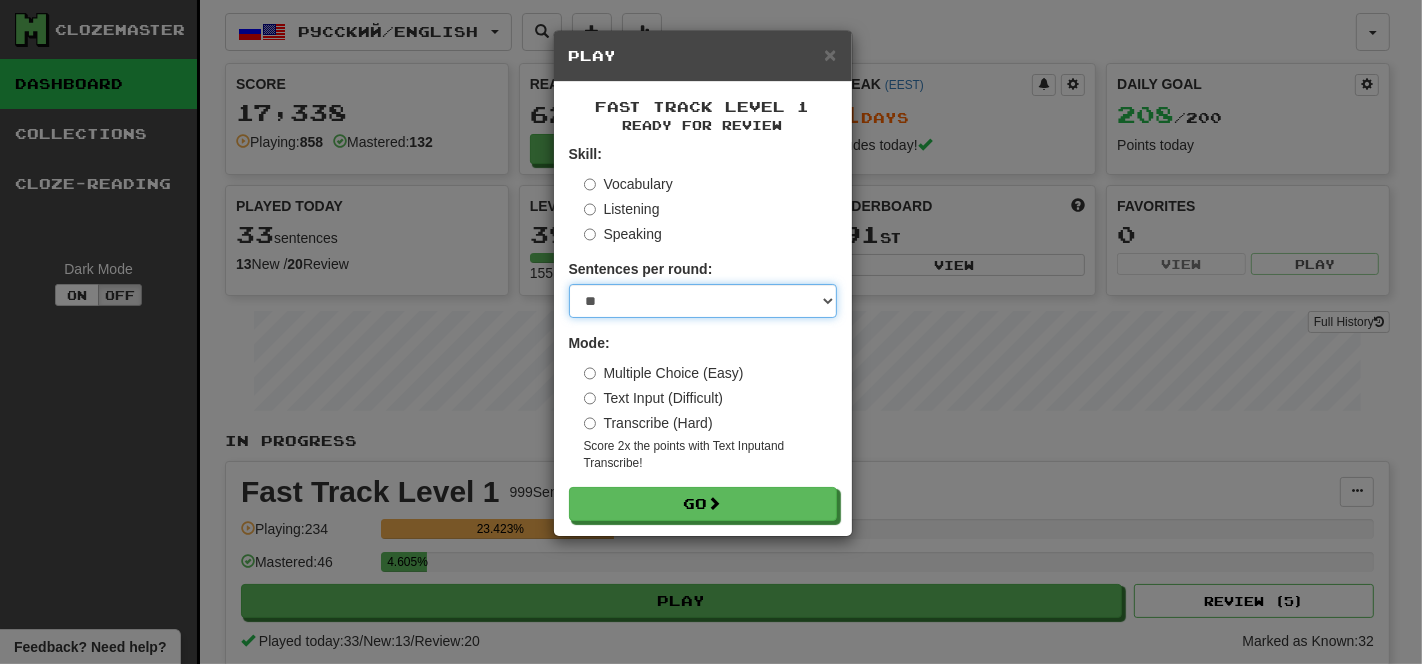 select on "*" 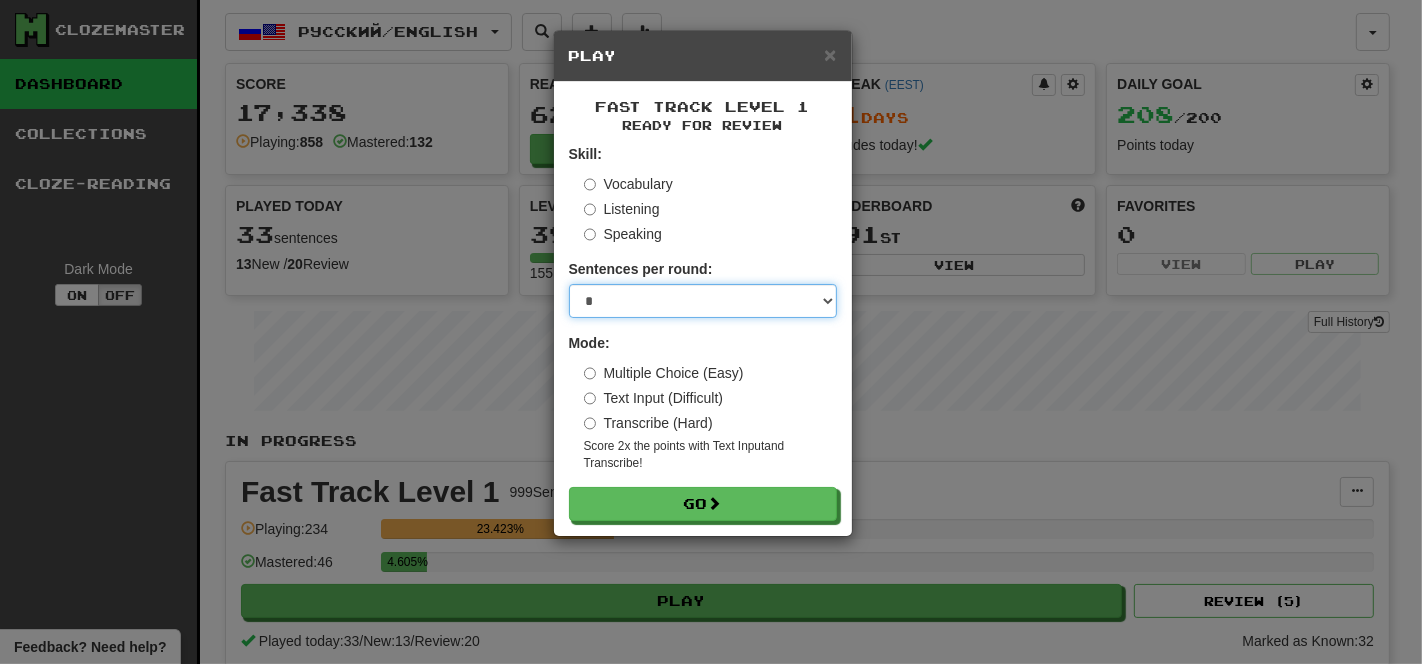 click on "* ** ** ** ** ** *** ********" at bounding box center (703, 301) 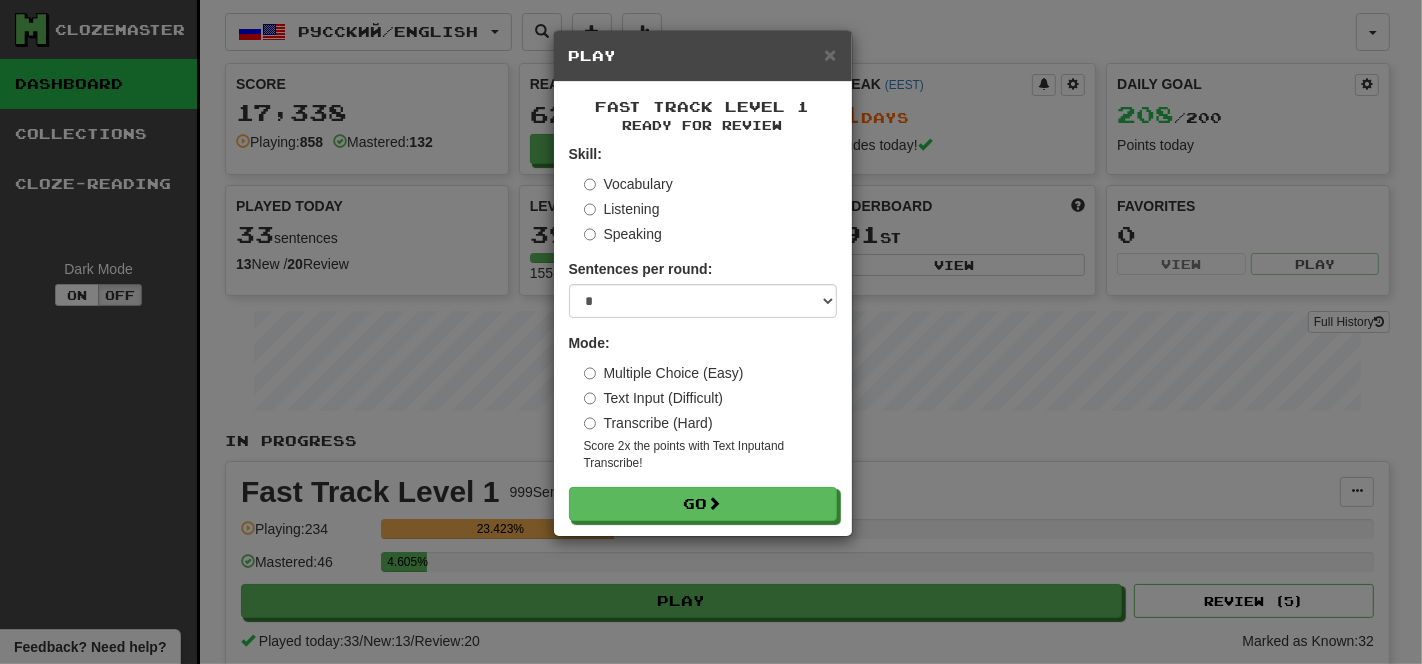 click on "Multiple Choice (Easy)" at bounding box center [664, 373] 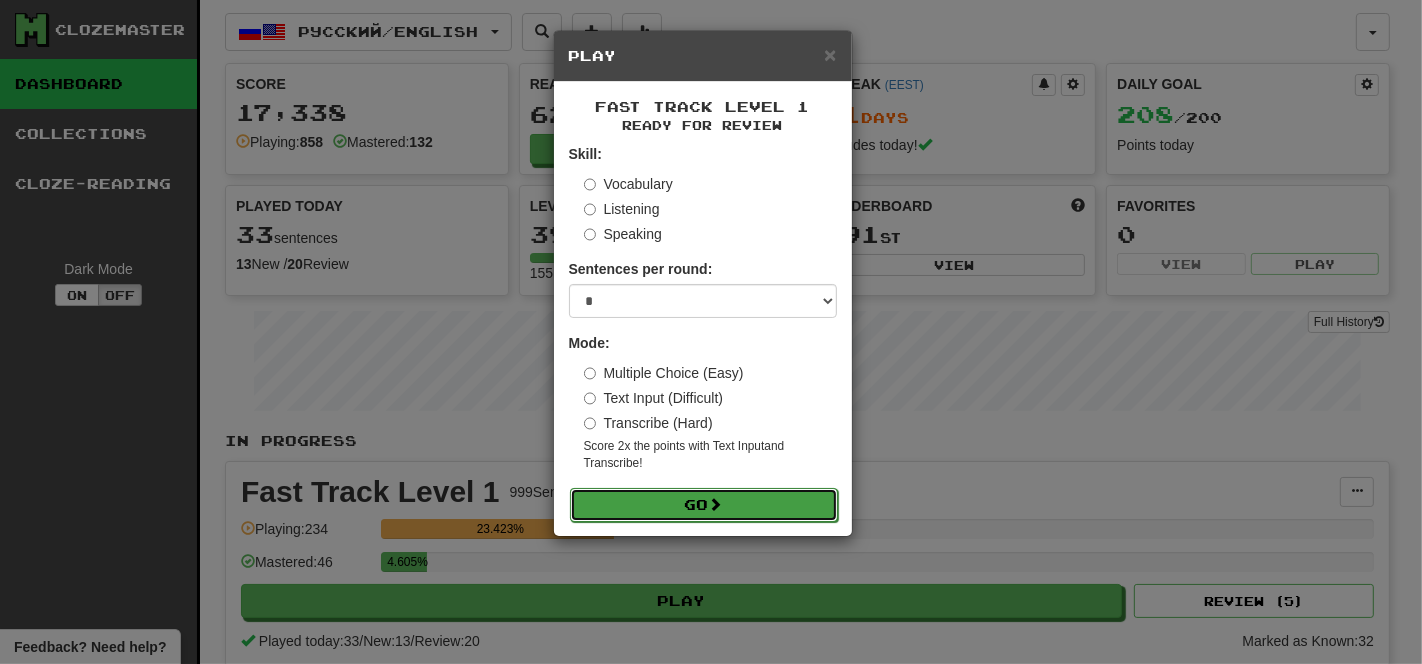 click at bounding box center (716, 504) 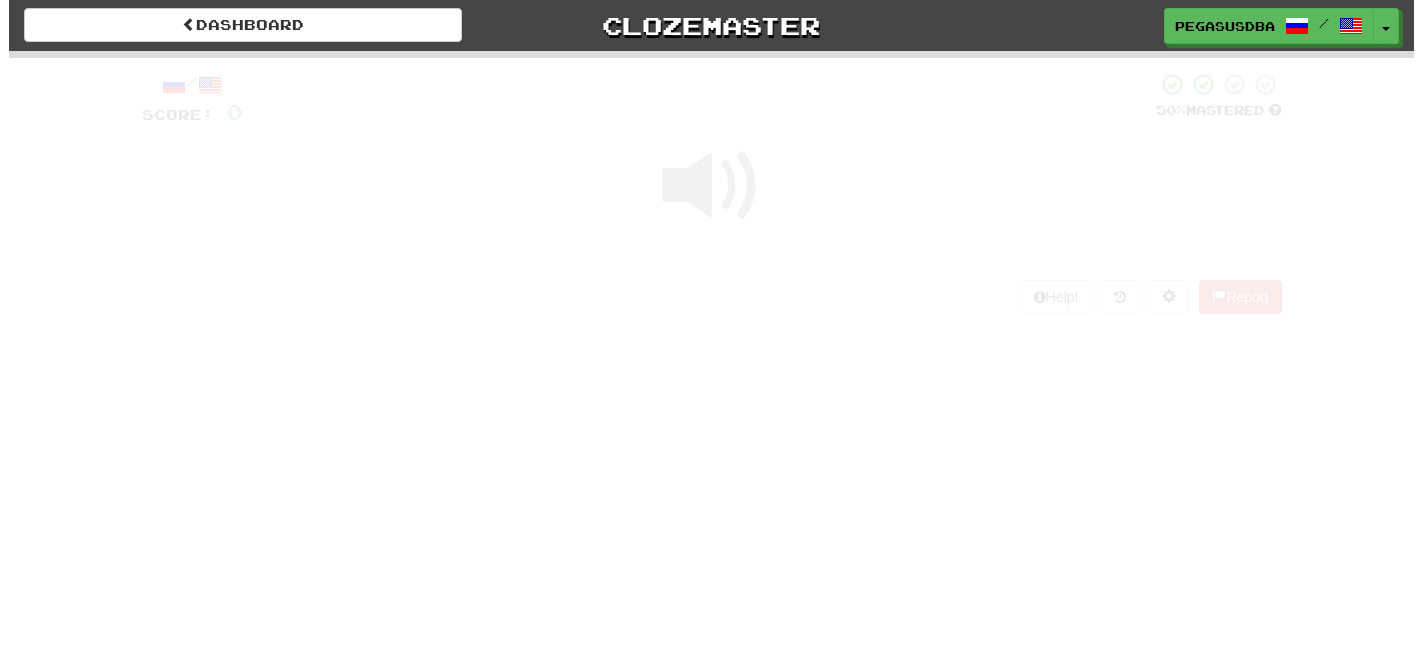 scroll, scrollTop: 0, scrollLeft: 0, axis: both 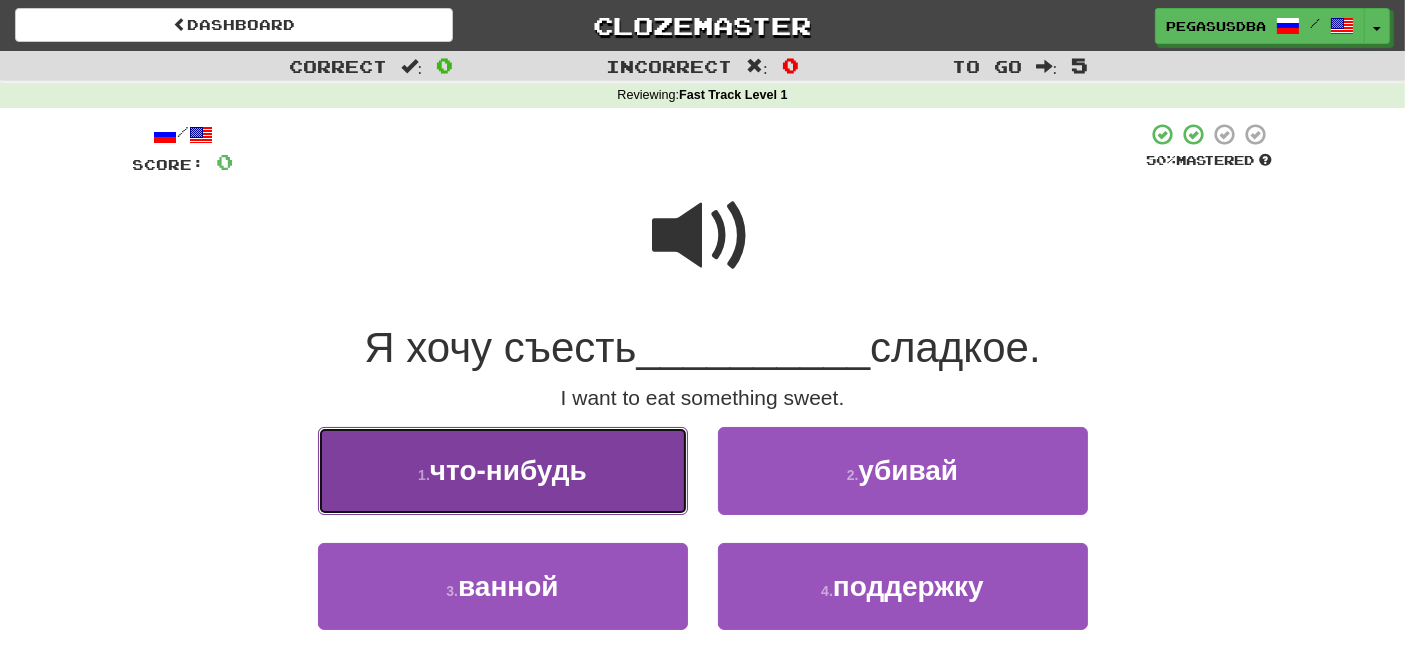 click on "что-нибудь" at bounding box center [508, 470] 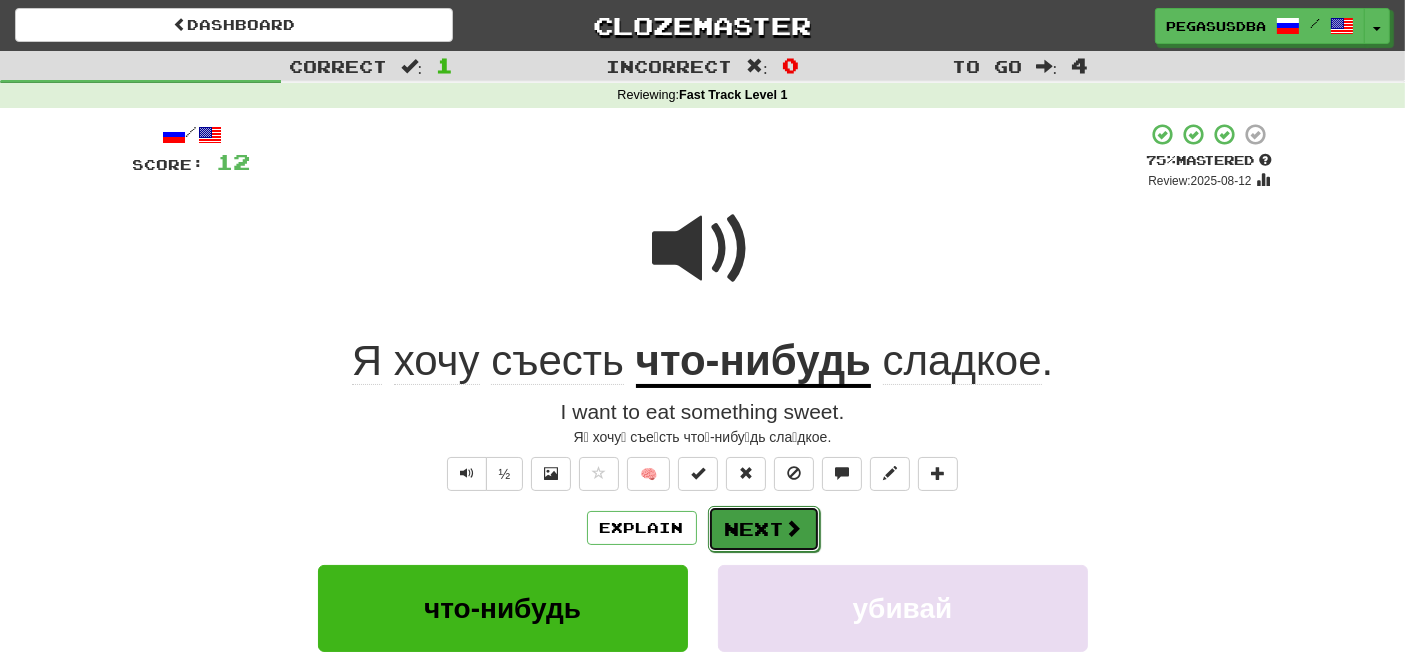 click on "Next" at bounding box center [764, 529] 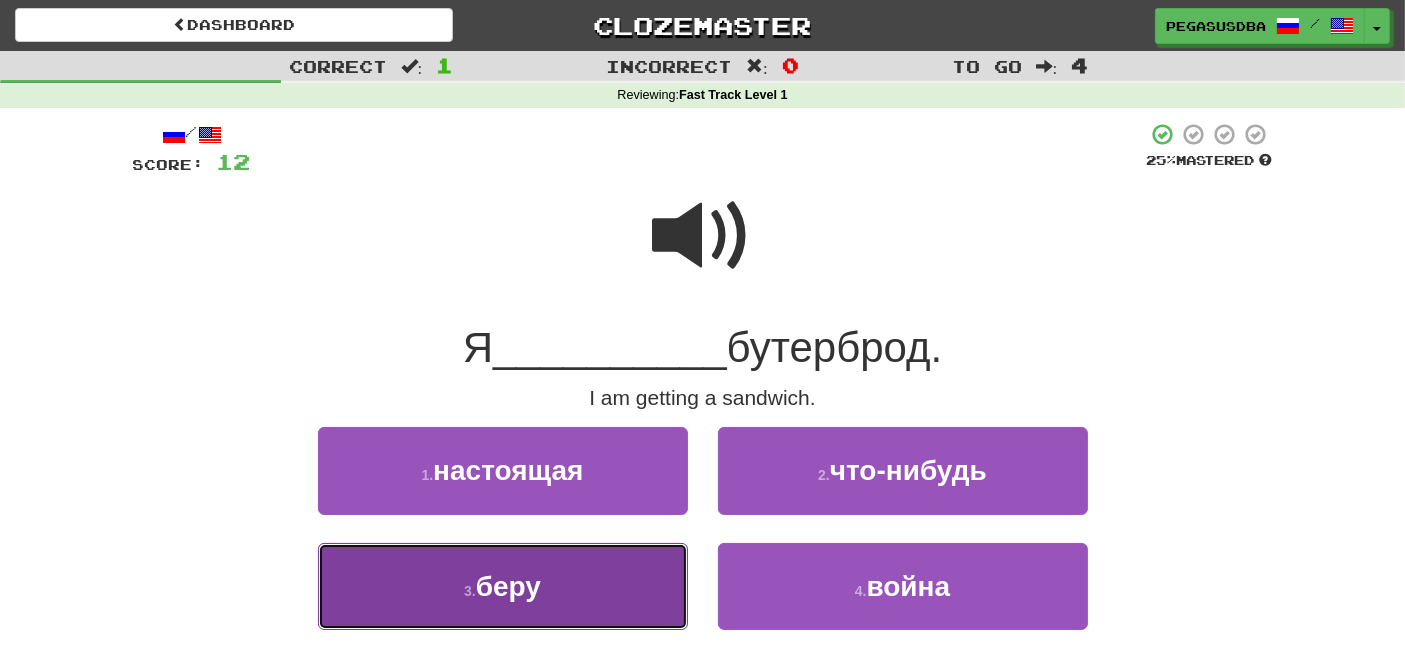 click on "3 .  беру" at bounding box center (503, 586) 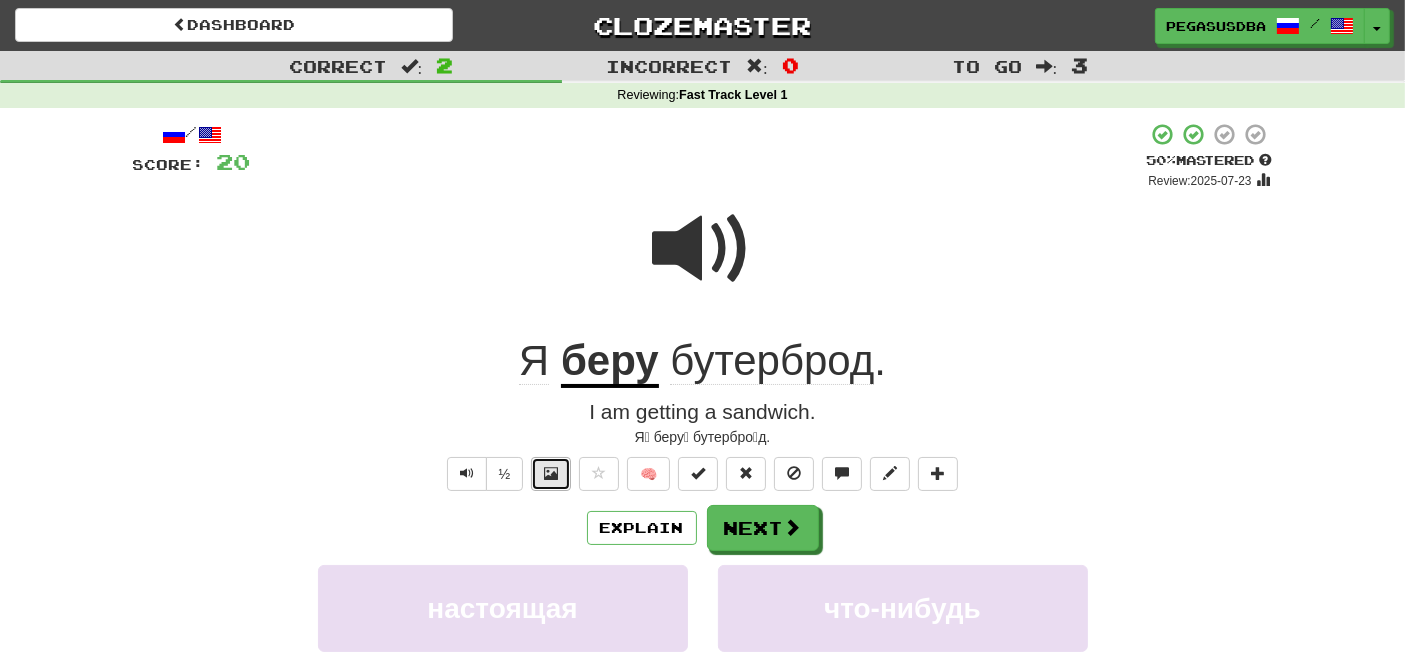 click at bounding box center (551, 473) 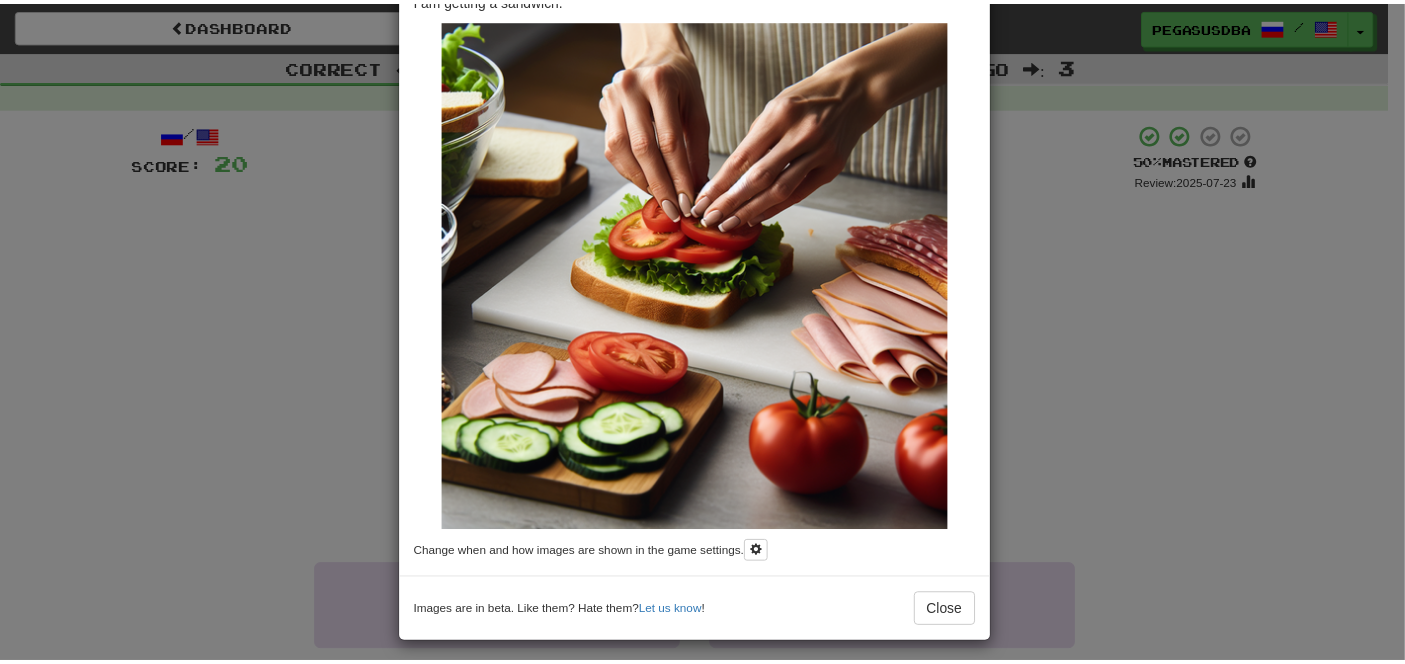 scroll, scrollTop: 135, scrollLeft: 0, axis: vertical 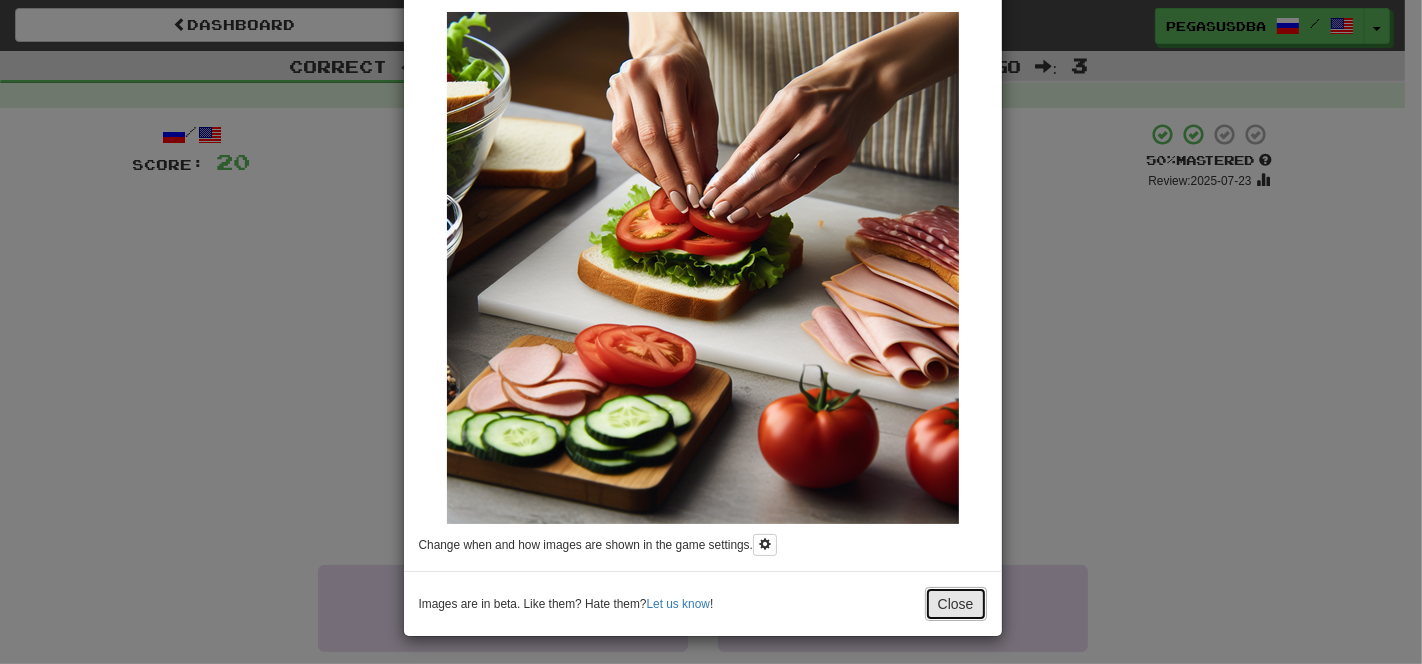 click on "Close" at bounding box center (956, 604) 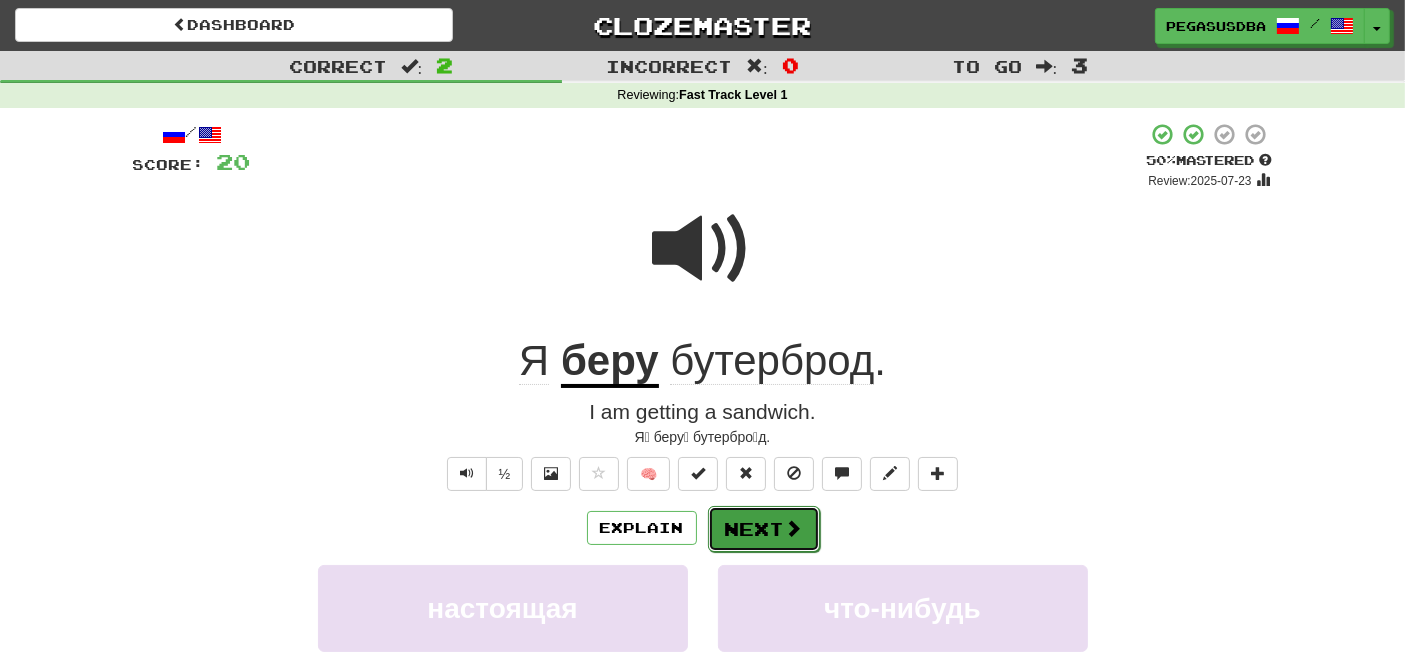 click on "Next" at bounding box center [764, 529] 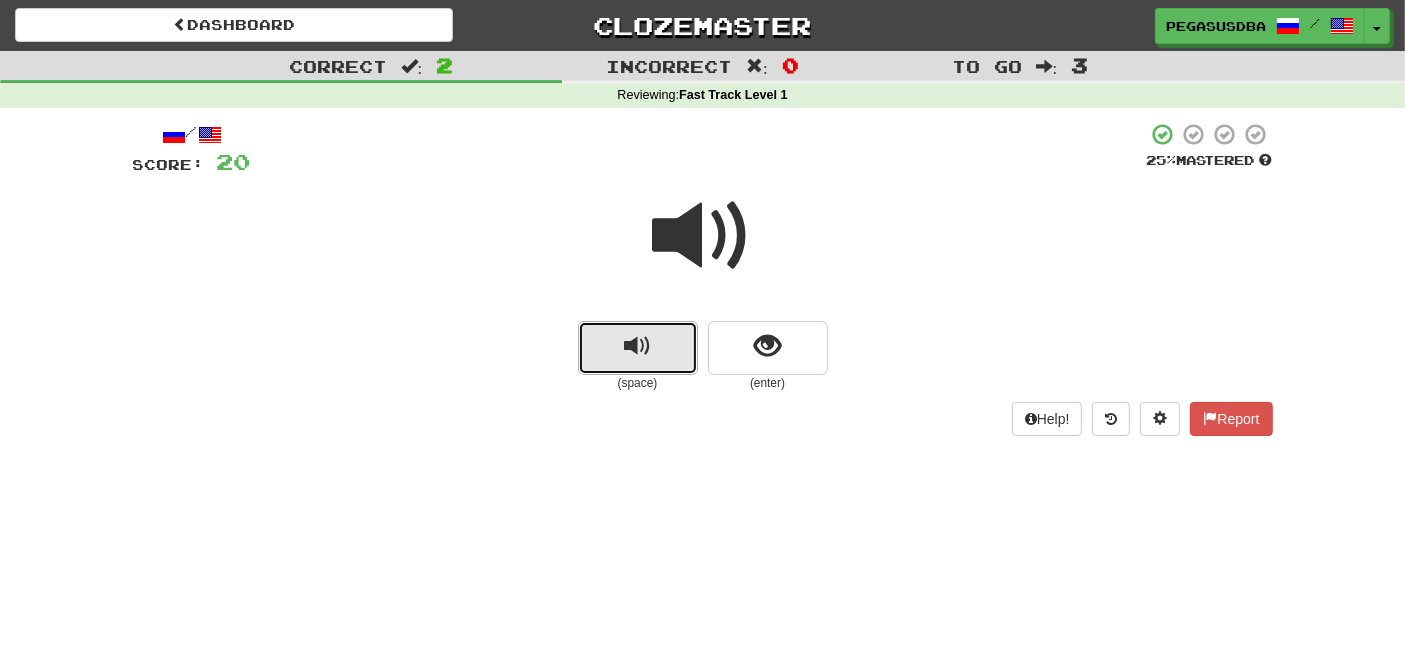 click at bounding box center (637, 346) 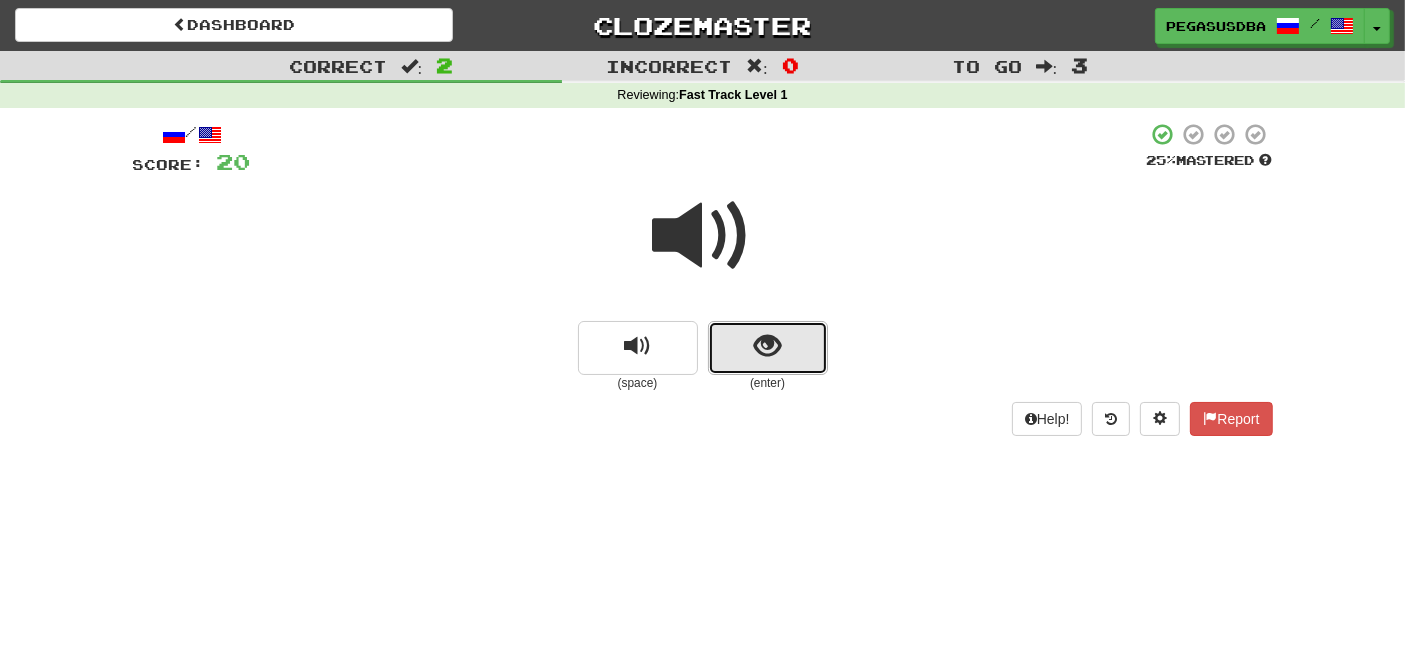 click at bounding box center [767, 346] 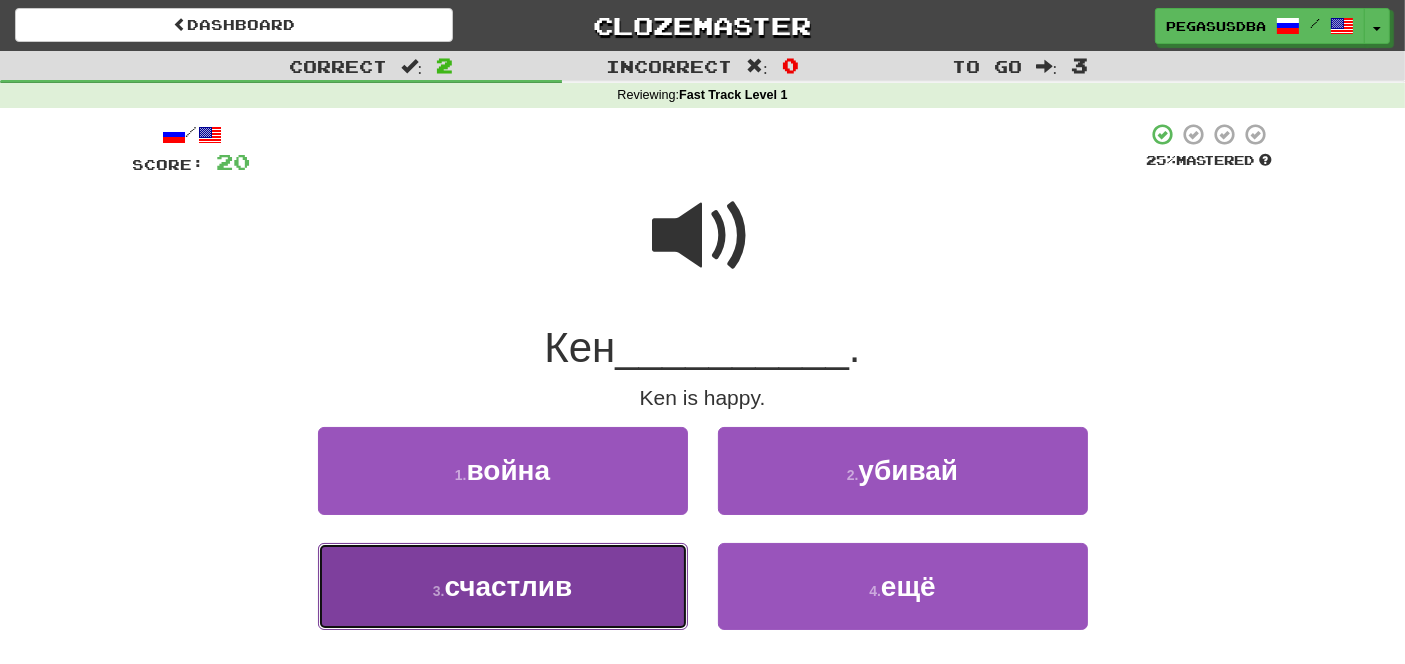 click on "счастлив" at bounding box center (508, 586) 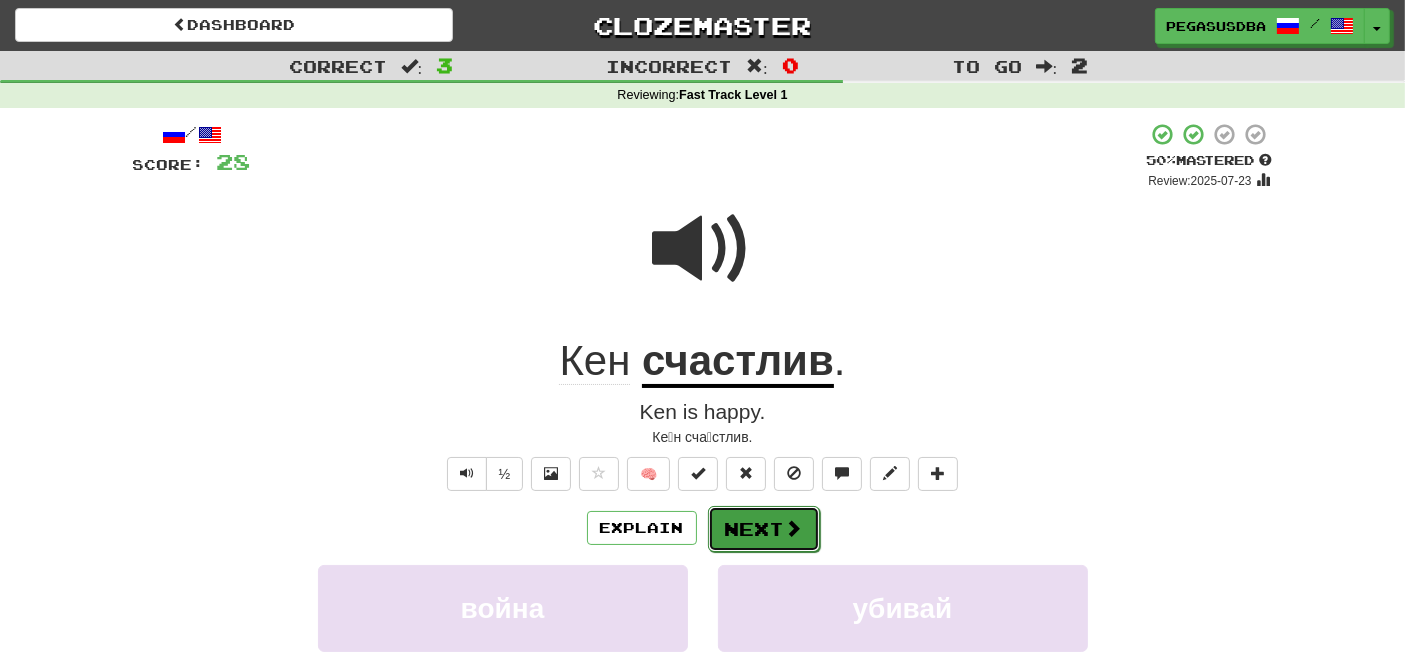 click on "Next" at bounding box center [764, 529] 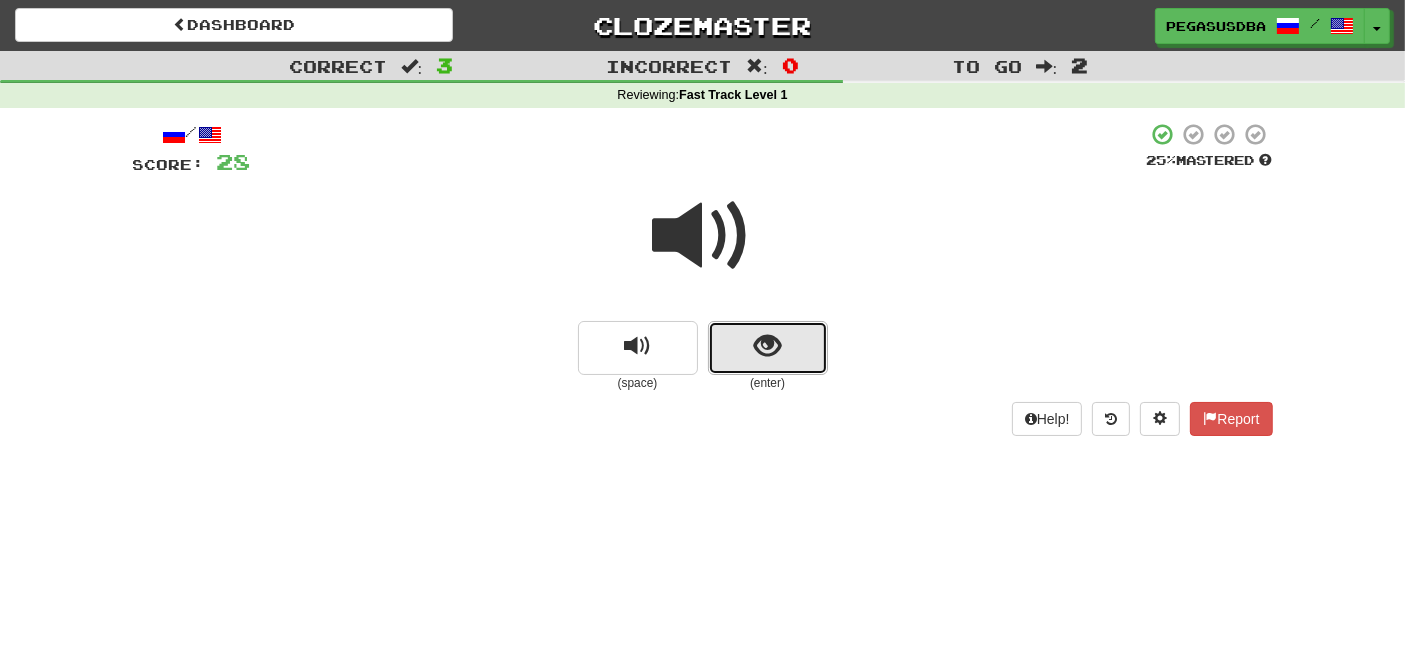 click at bounding box center (767, 346) 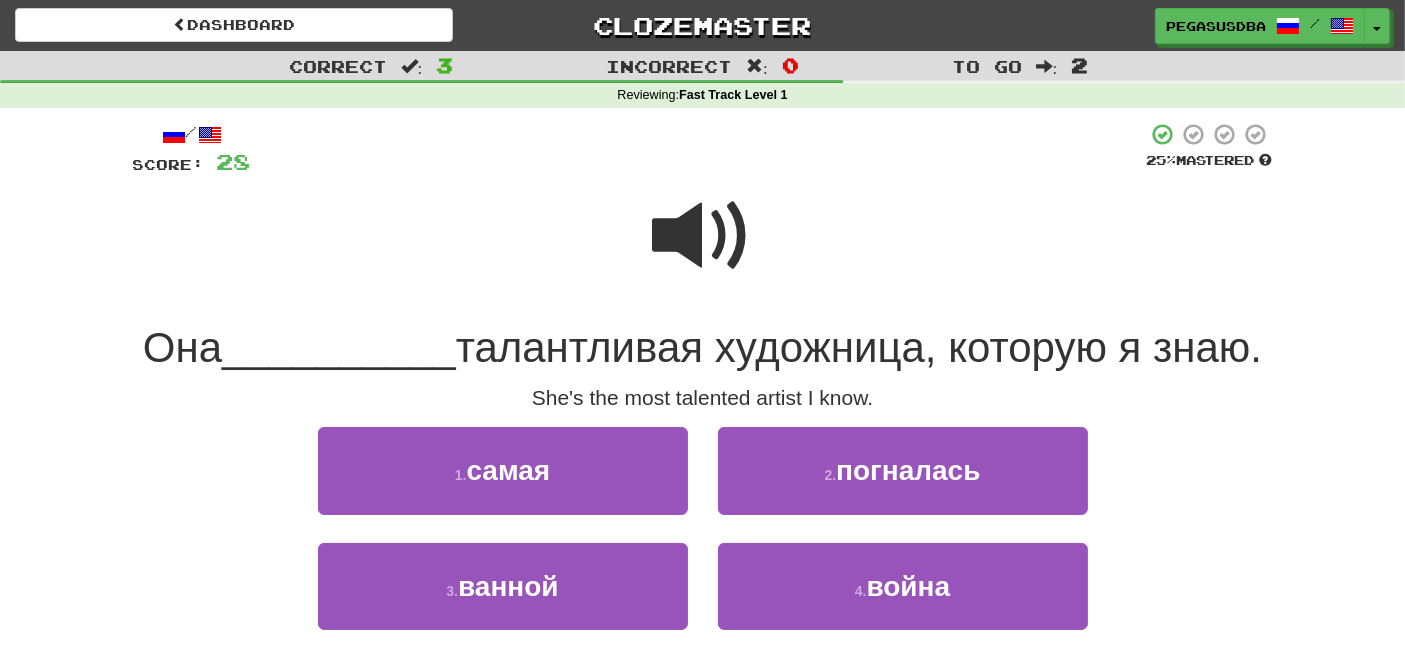 click at bounding box center [703, 236] 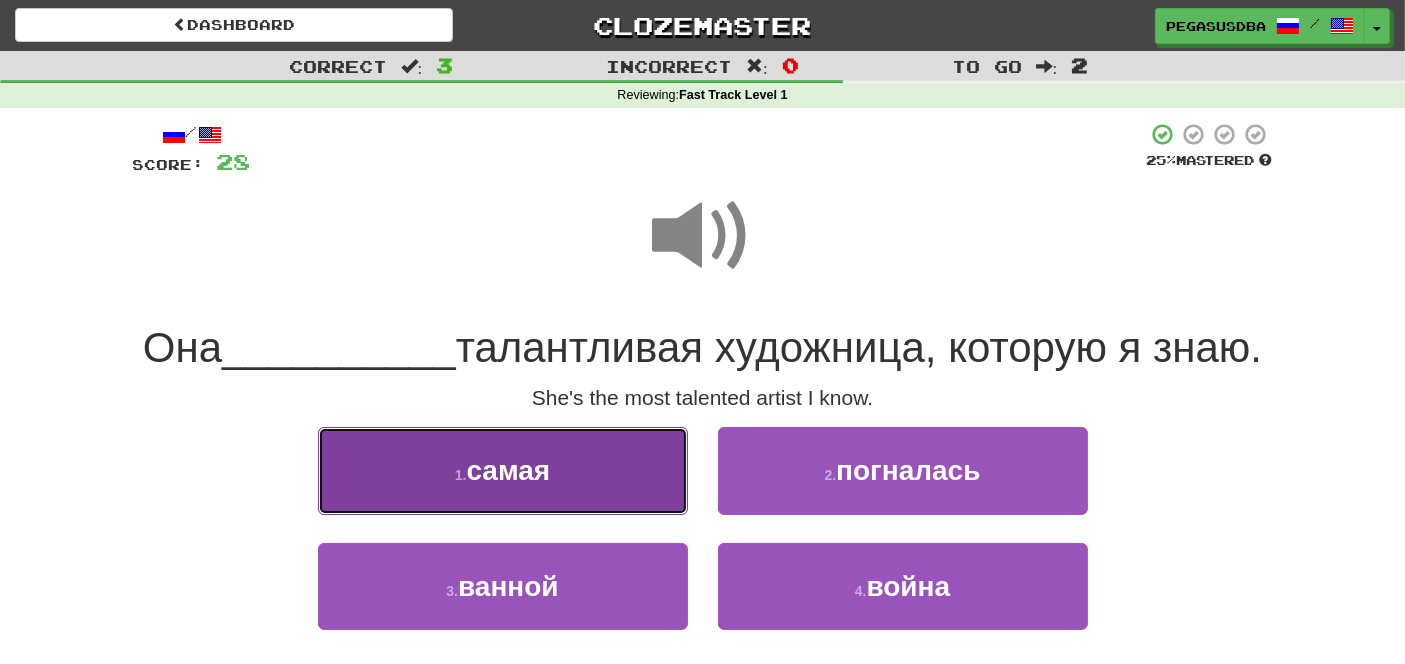 click on "самая" at bounding box center [508, 470] 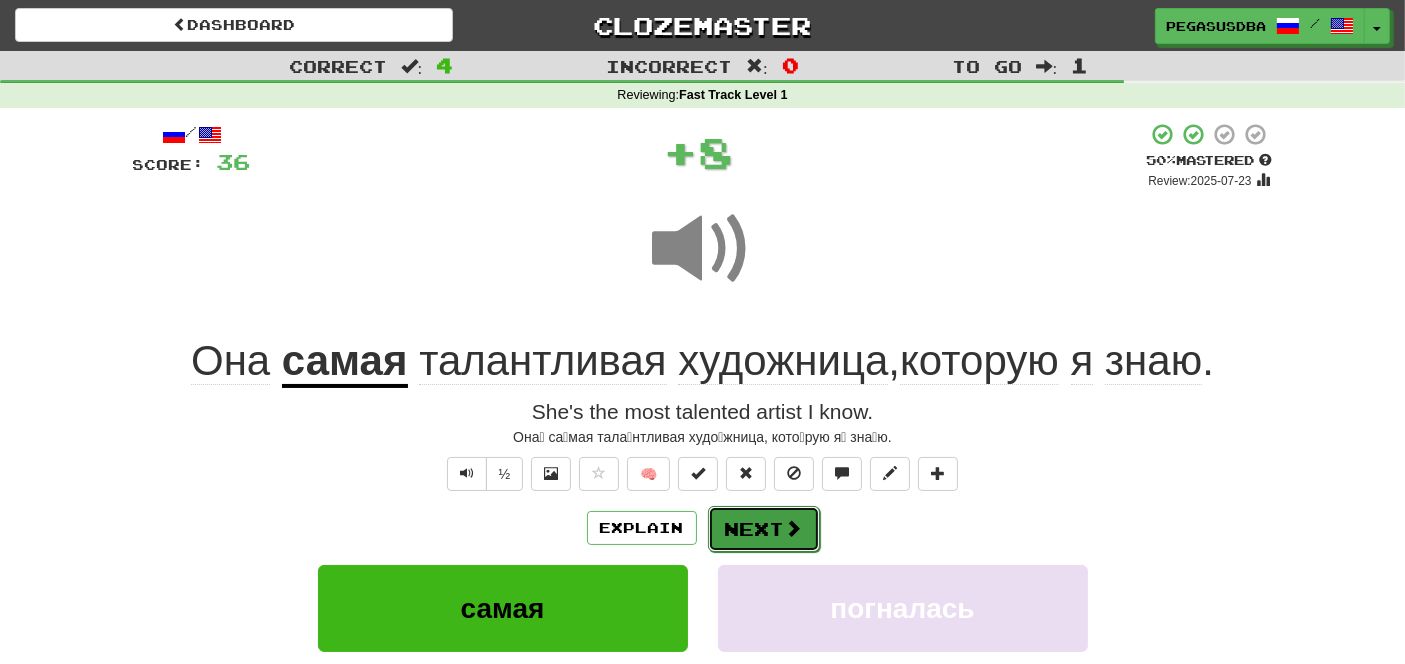 click on "Next" at bounding box center (764, 529) 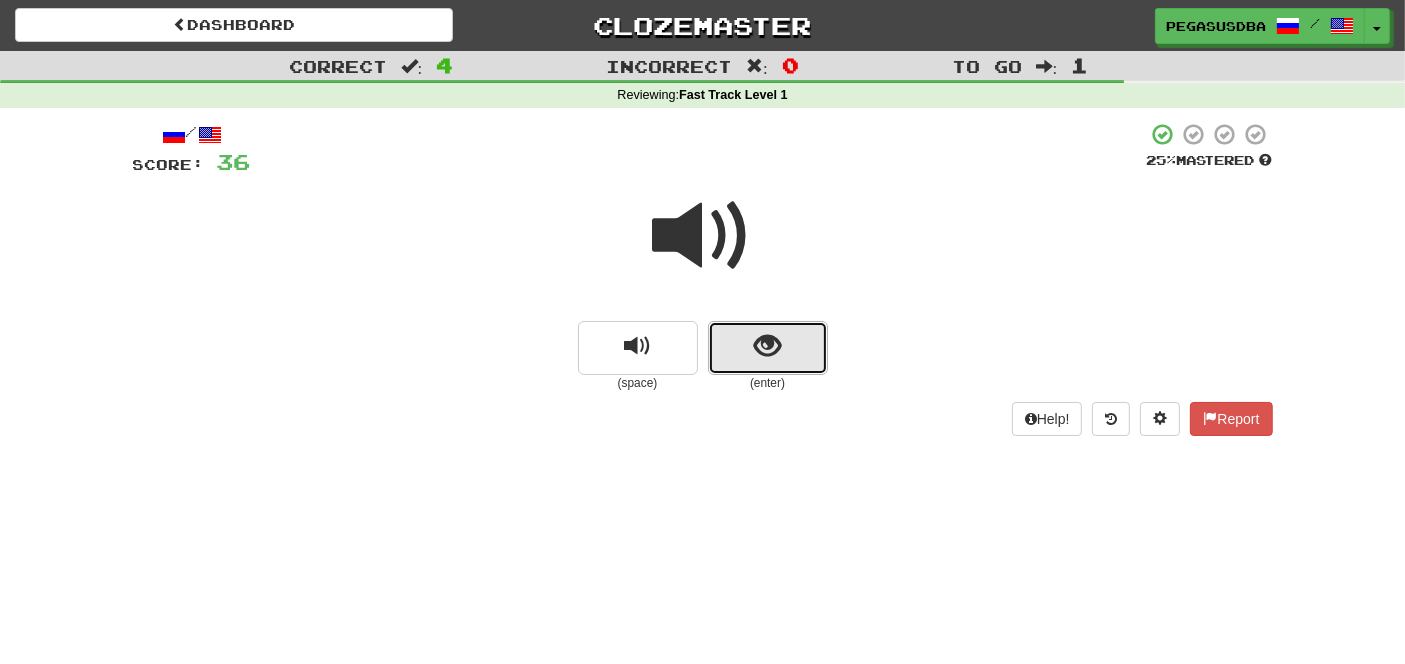 click at bounding box center [767, 346] 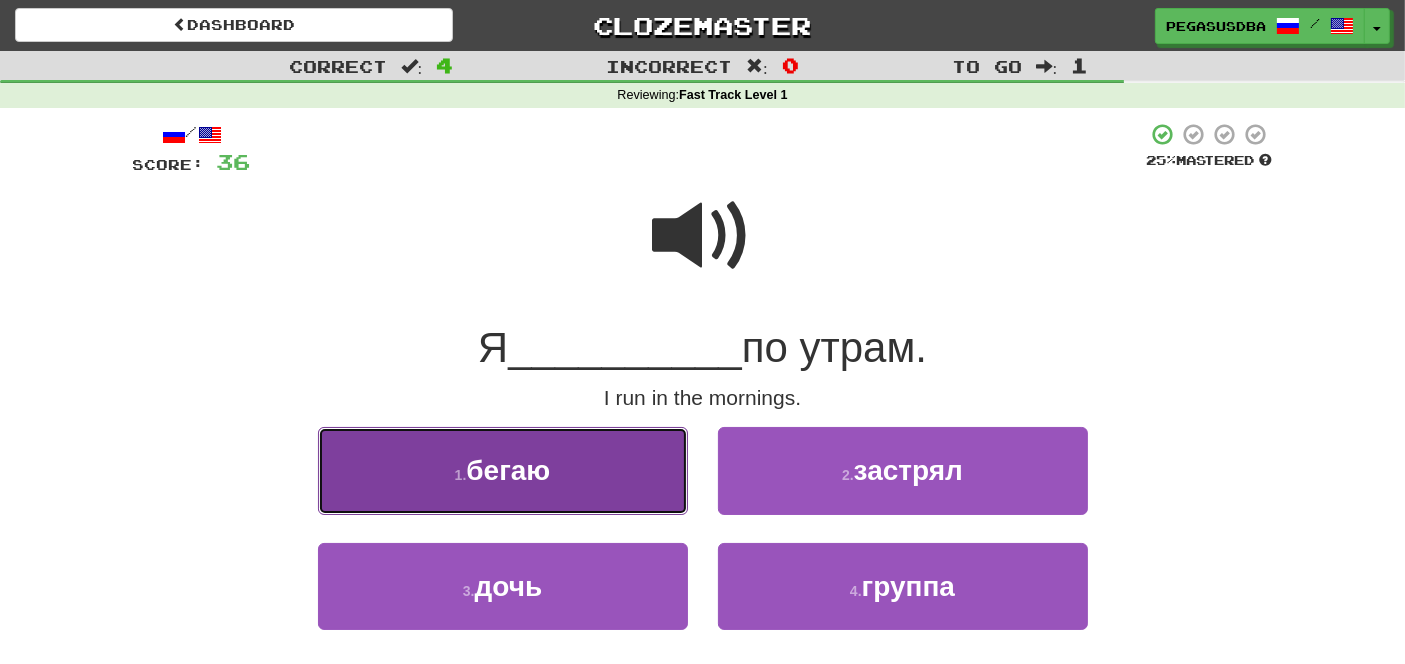 click on "1 .  бегаю" at bounding box center [503, 470] 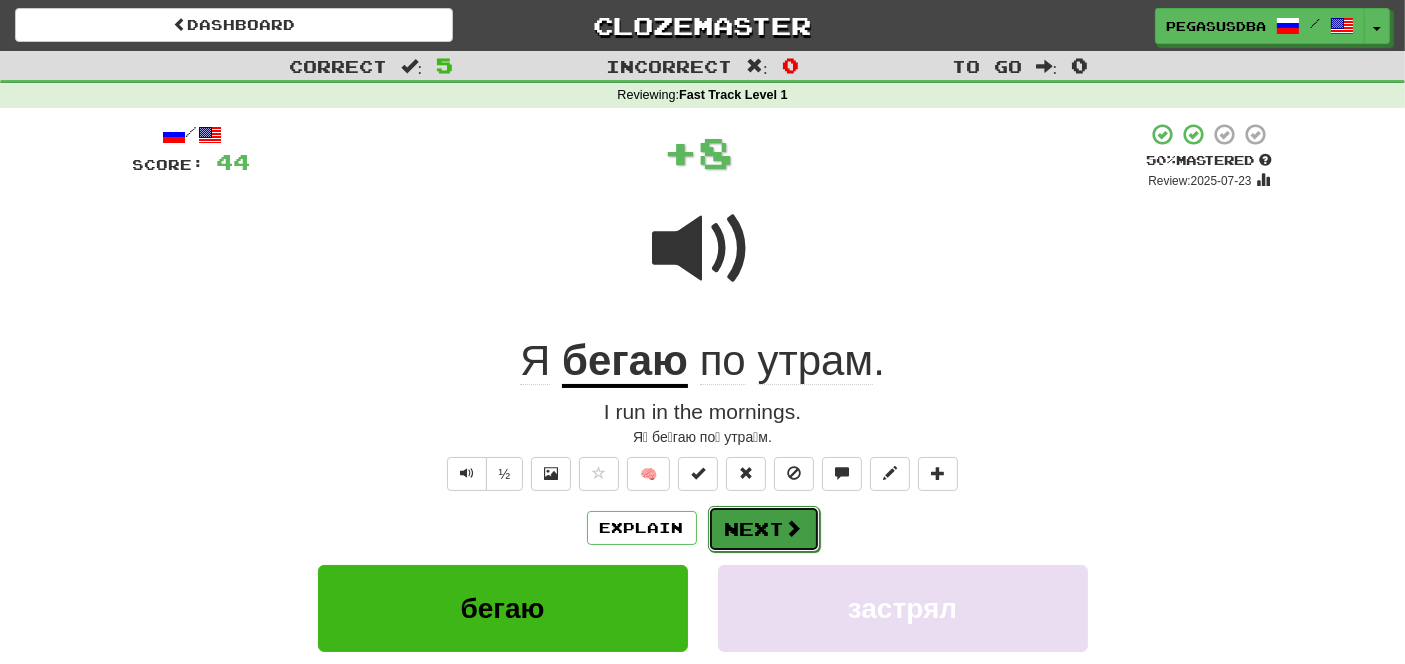 click on "Next" at bounding box center (764, 529) 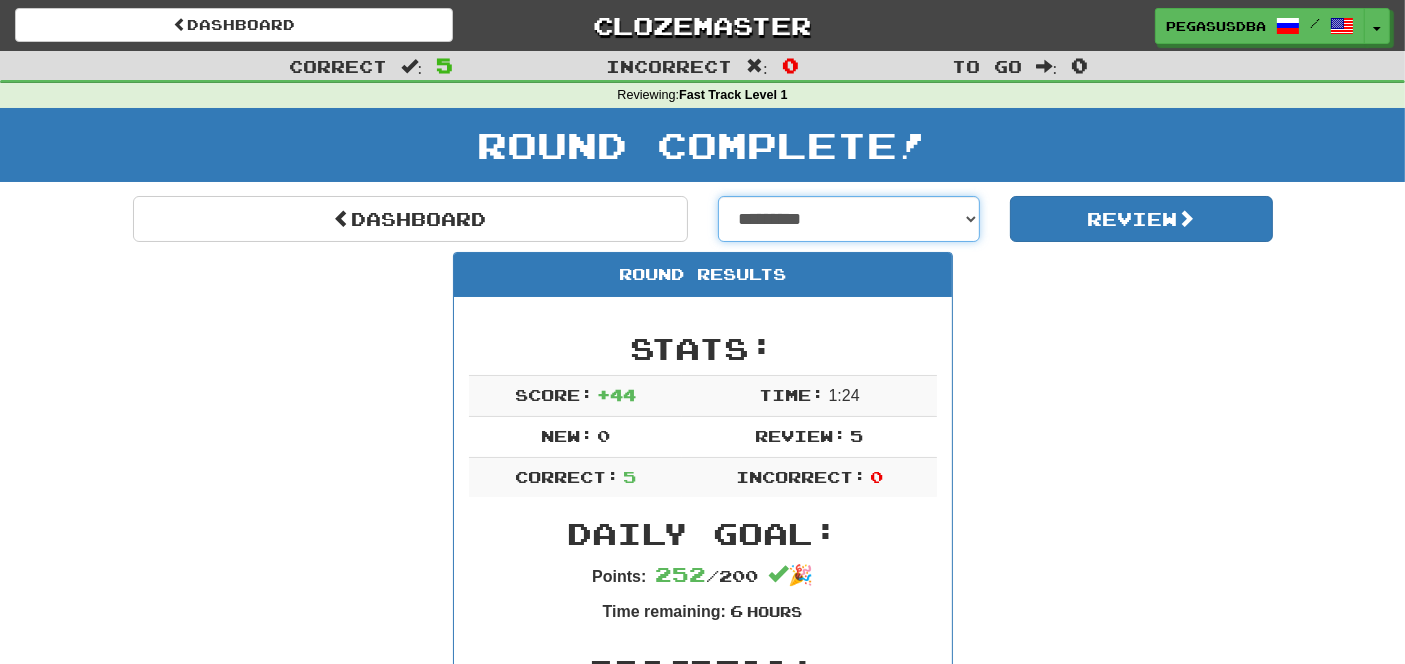 click on "**********" at bounding box center (849, 219) 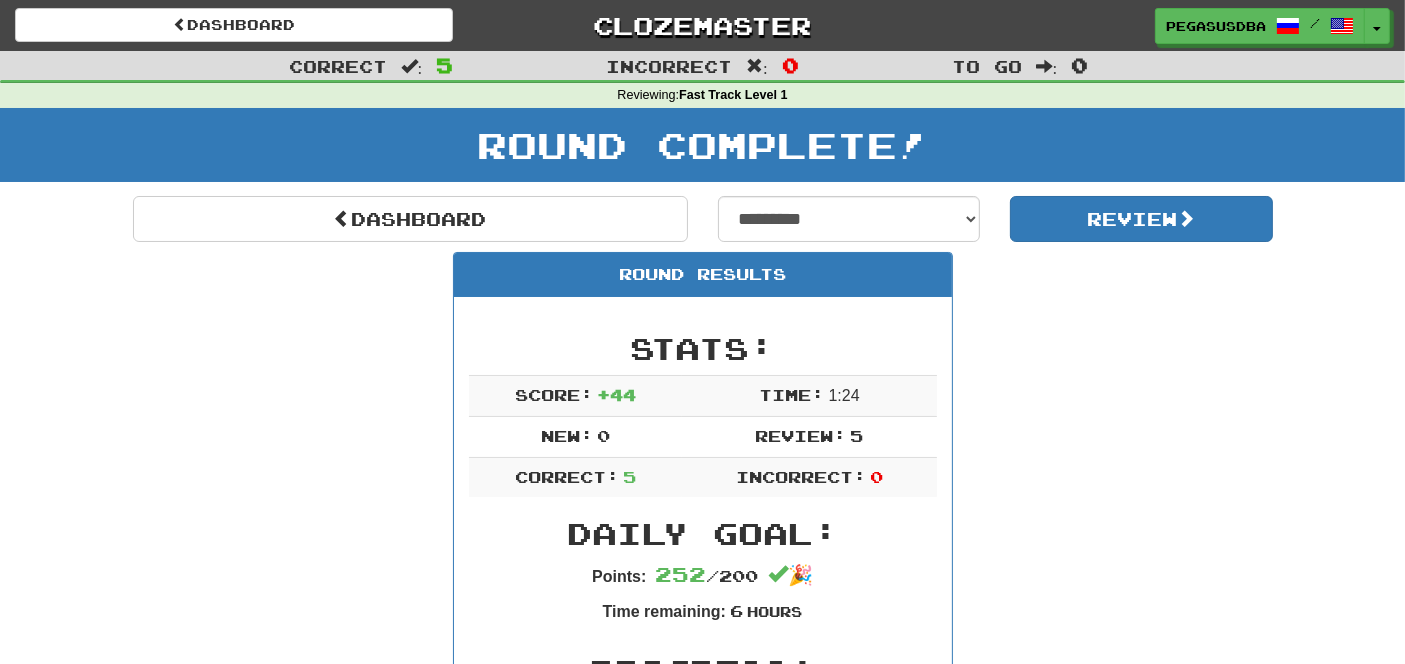 click on "Round Results Stats: Score:   + 44 Time:   1 : 24 New:   0 Review:   5 Correct:   5 Incorrect:   0 Daily Goal: Points:   252  /  200  🎉 Time remaining: 6   Hours Progress: Fast Track Level 1 Playing:  234  /  999 23.423% Mastered:  46  /  999 4.605% Ready for Review:  0  /  Level:  39 111  points to level  40  - keep going! Ranked:  190 th  this week ( 8  points to  189 th ) Sentences:  Report Я хочу съесть  что-нибудь  сладкое. I want to eat something sweet.  Report Я  беру  бутерброд. I am getting a sandwich.  Report Кен  счастлив . Ken is happy.  Report Она  самая  талантливая художница, которую я знаю. She's the most talented artist I know.  Report Я  бегаю  по утрам. I run in the mornings." at bounding box center [703, 974] 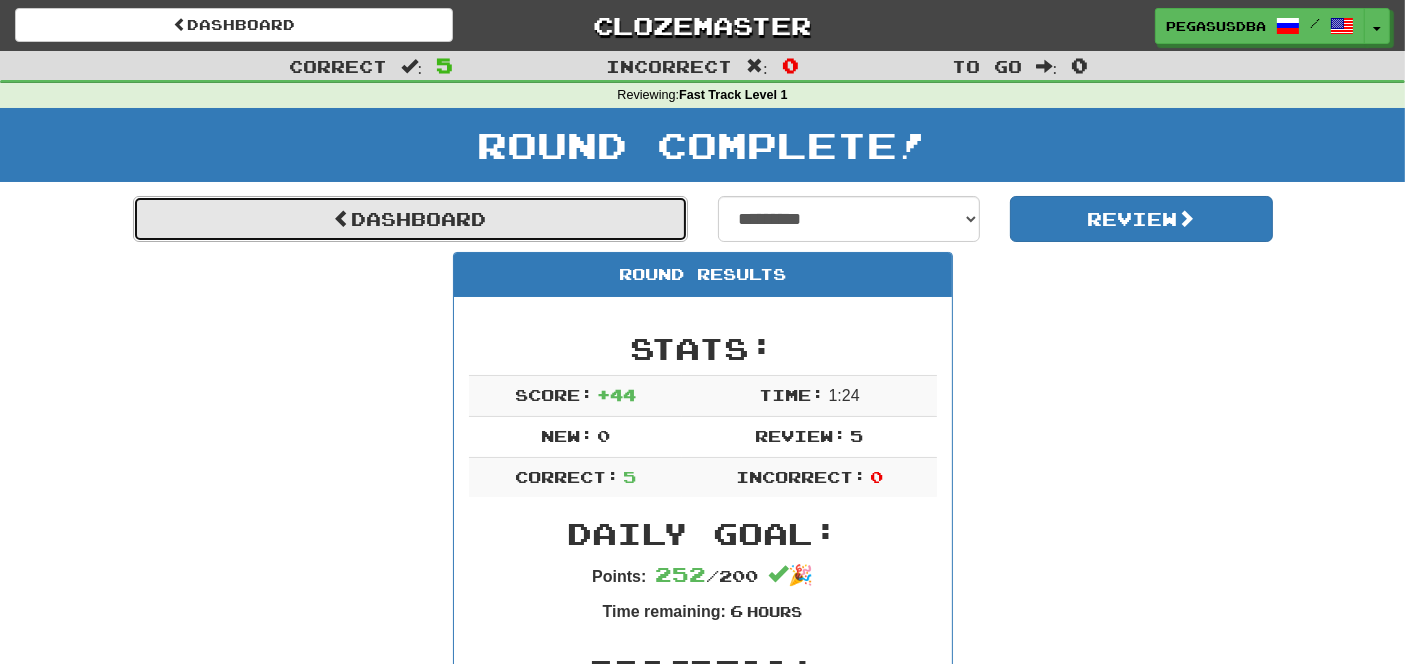 click on "Dashboard" at bounding box center (410, 219) 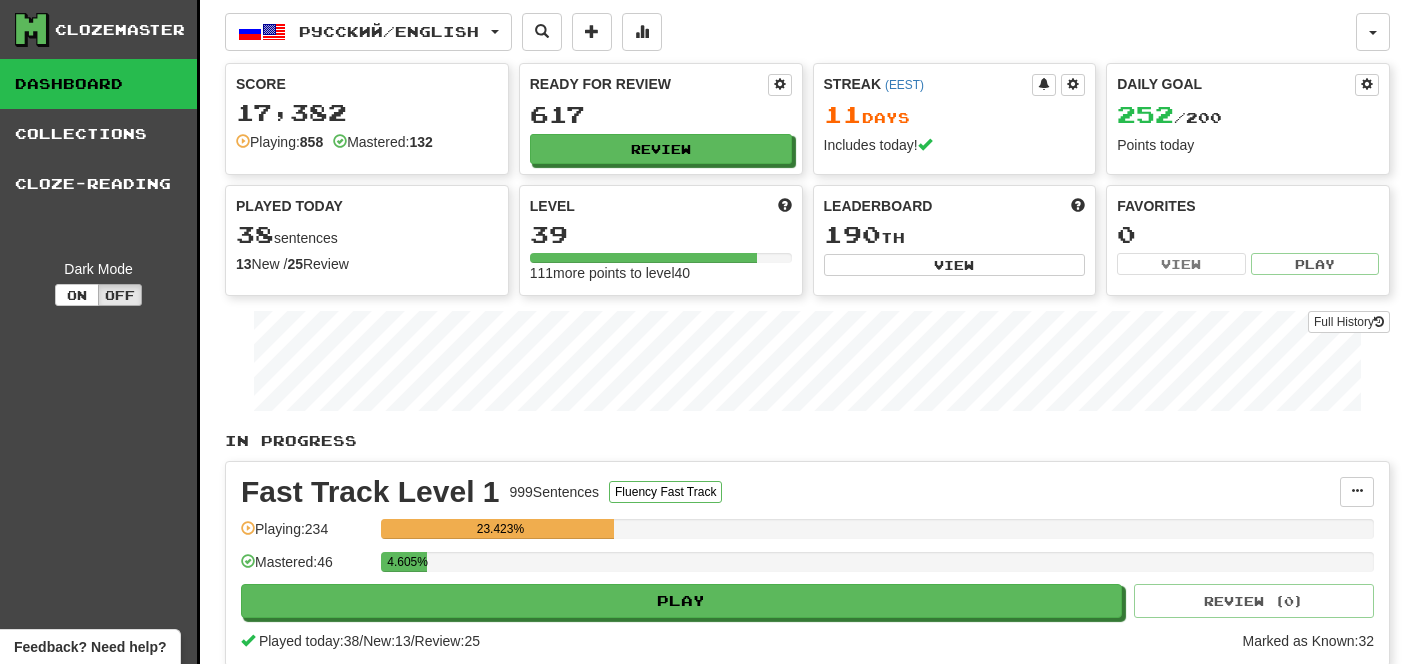 scroll, scrollTop: 0, scrollLeft: 0, axis: both 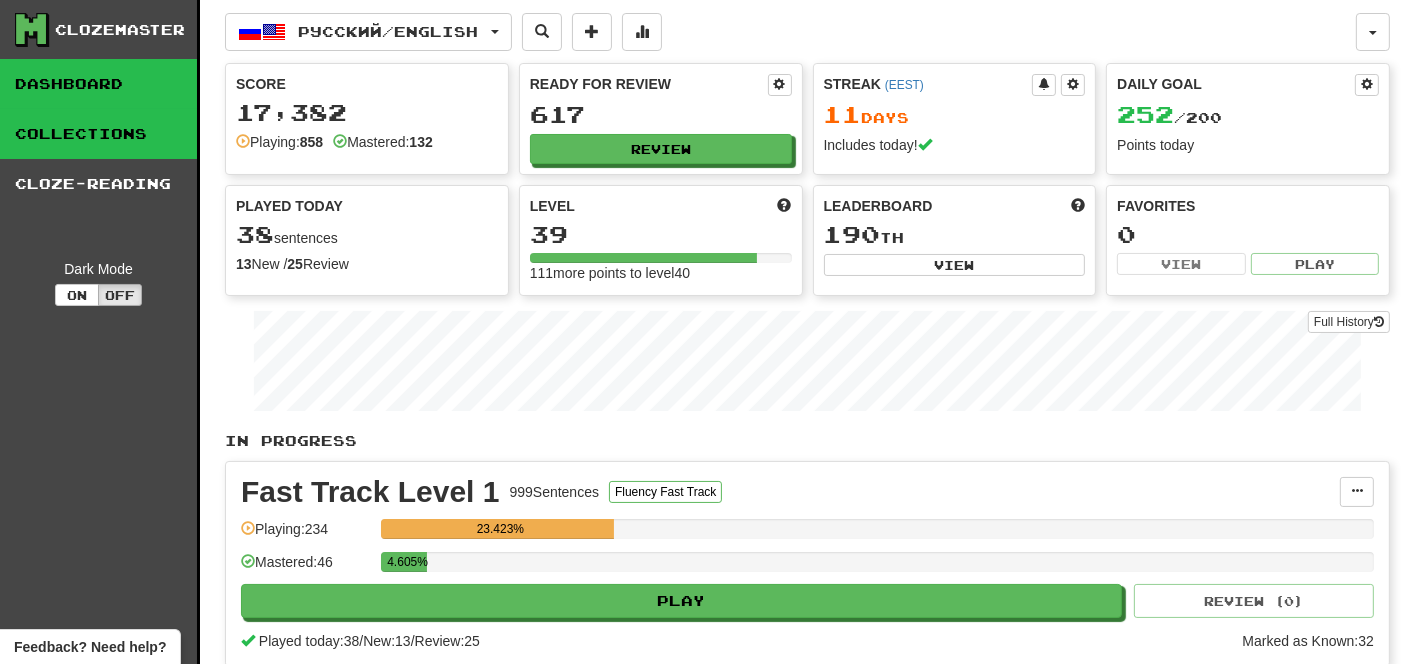 click on "Collections" at bounding box center [98, 134] 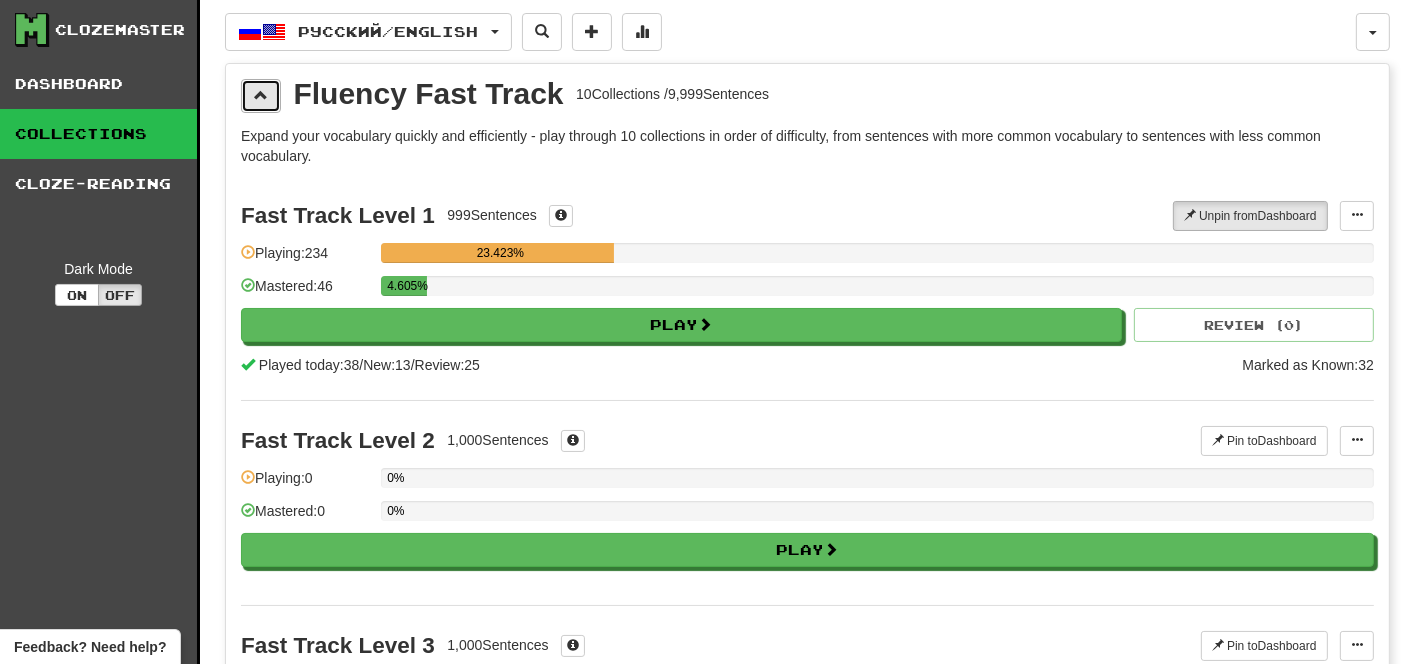 click at bounding box center (261, 95) 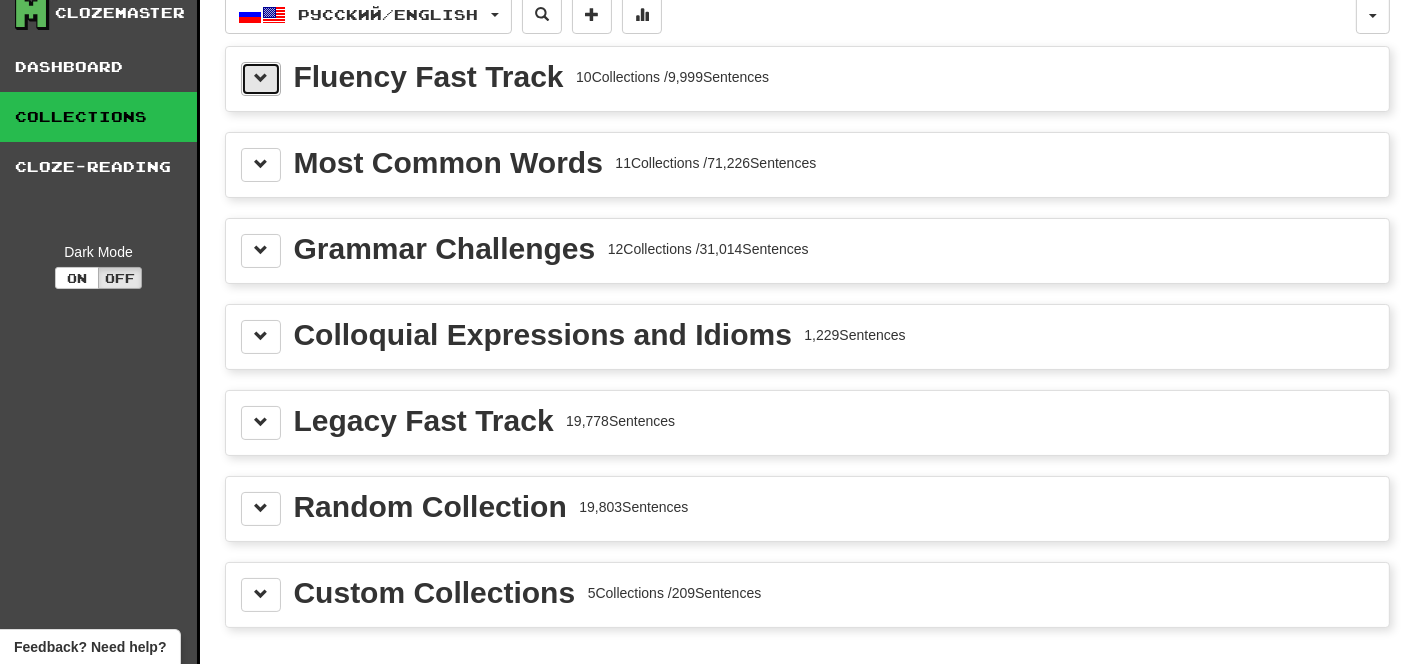 scroll, scrollTop: 0, scrollLeft: 0, axis: both 